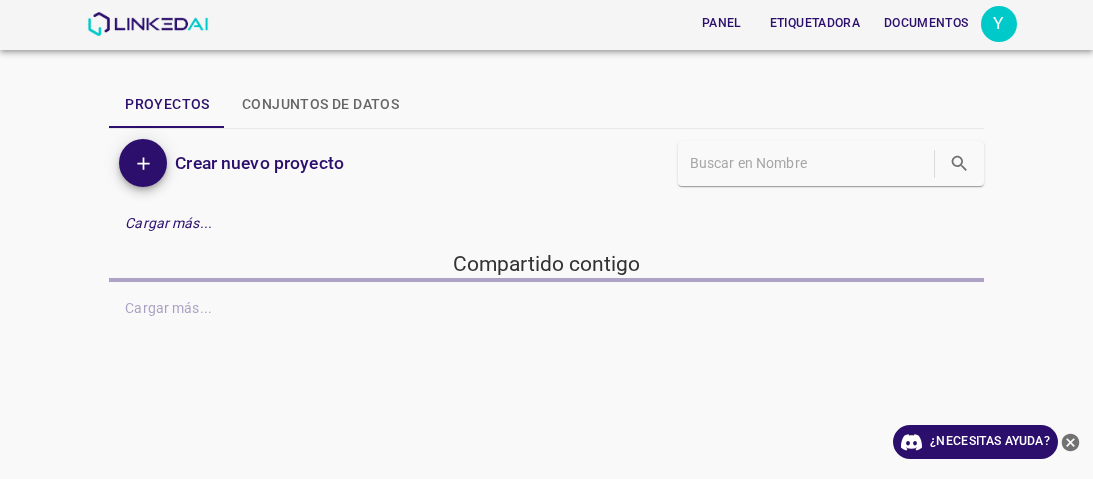 scroll, scrollTop: 0, scrollLeft: 0, axis: both 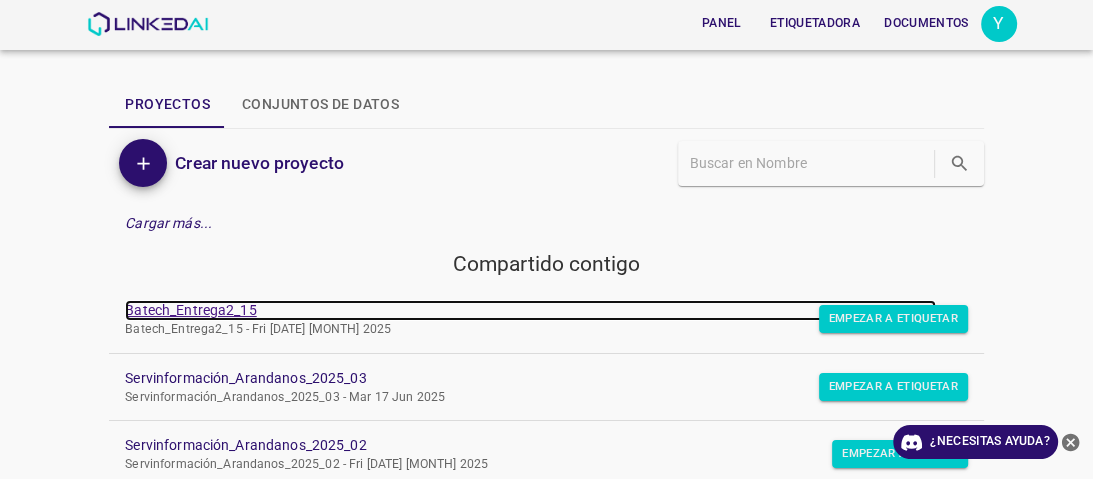 click on "Batech_Entrega2_15" at bounding box center [190, 310] 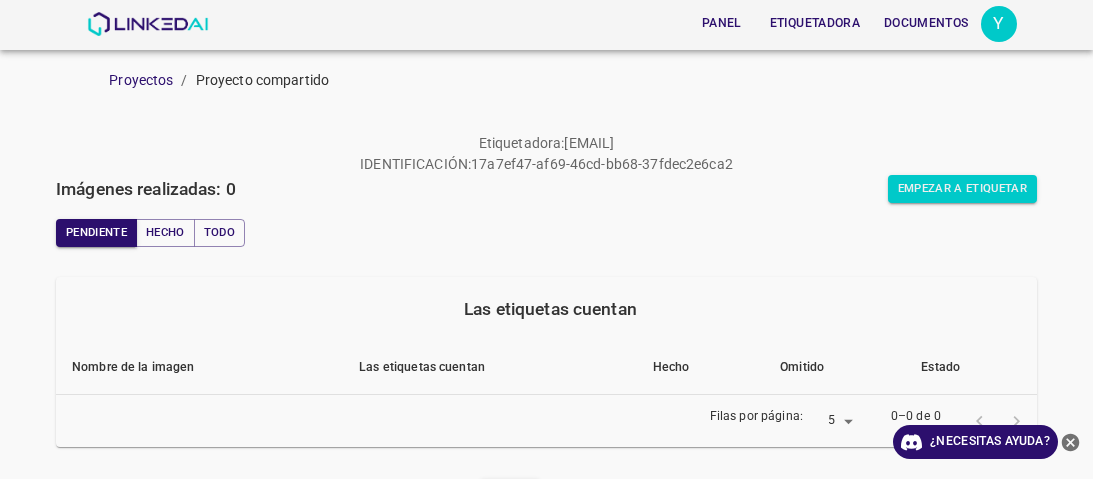 scroll, scrollTop: 0, scrollLeft: 0, axis: both 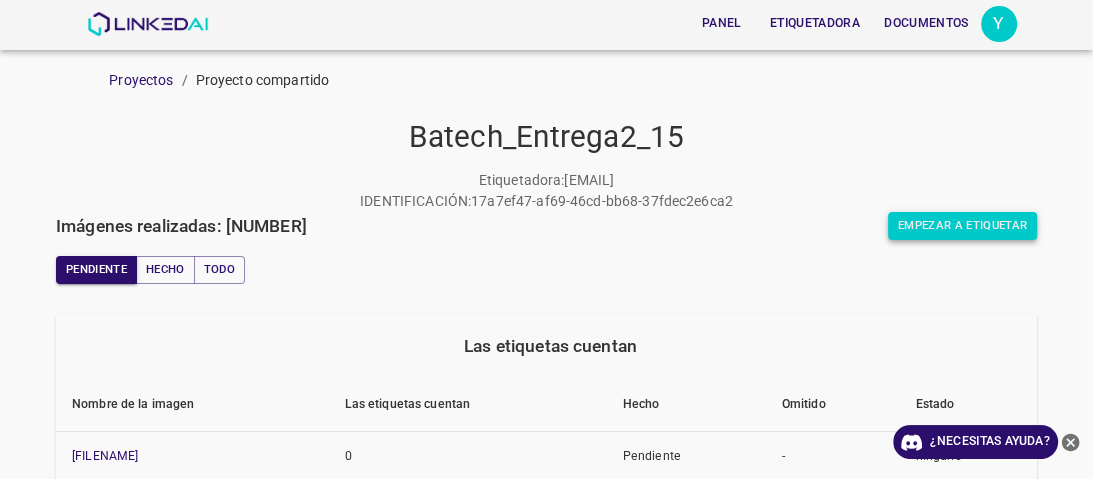 click on "Empezar a etiquetar" at bounding box center (962, 225) 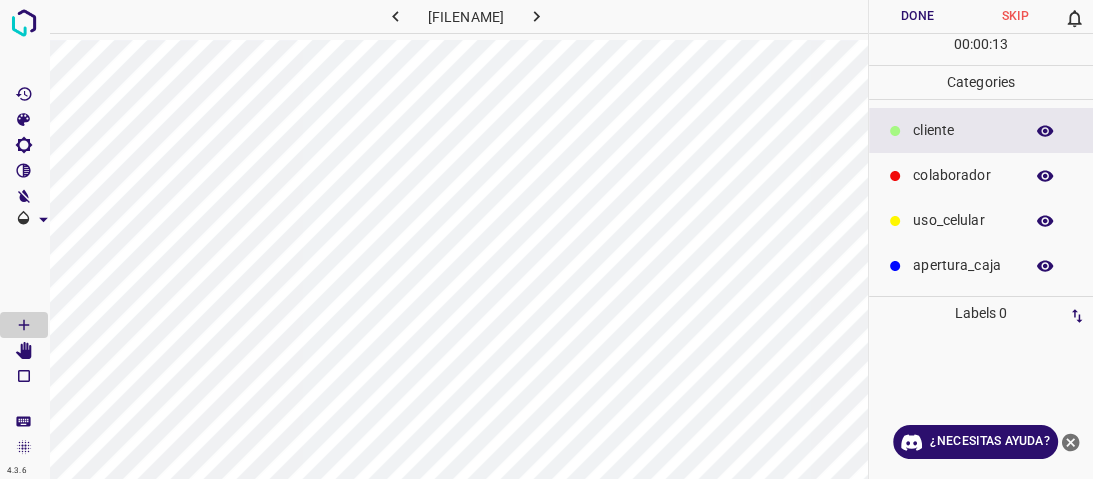 click at bounding box center [895, 131] 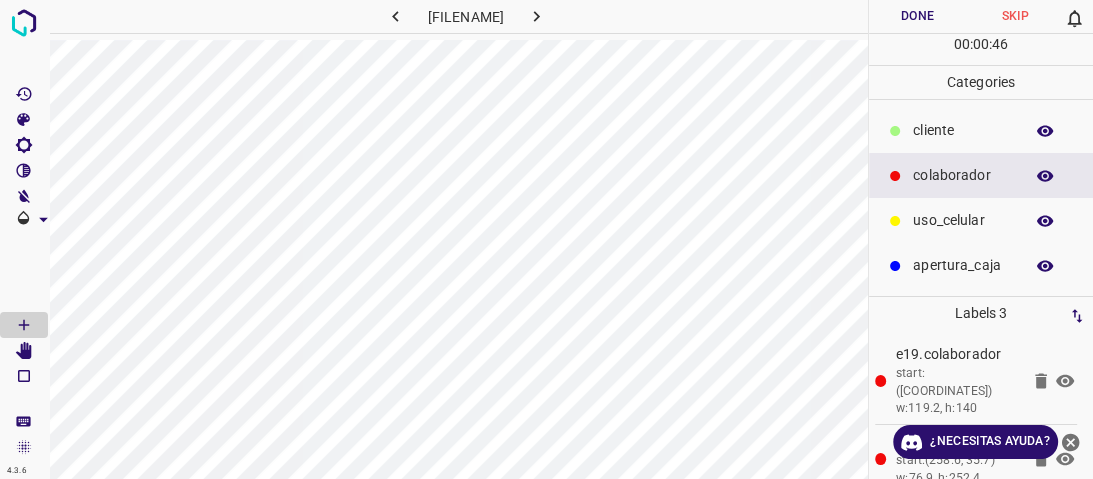 drag, startPoint x: 940, startPoint y: 122, endPoint x: 927, endPoint y: 122, distance: 13 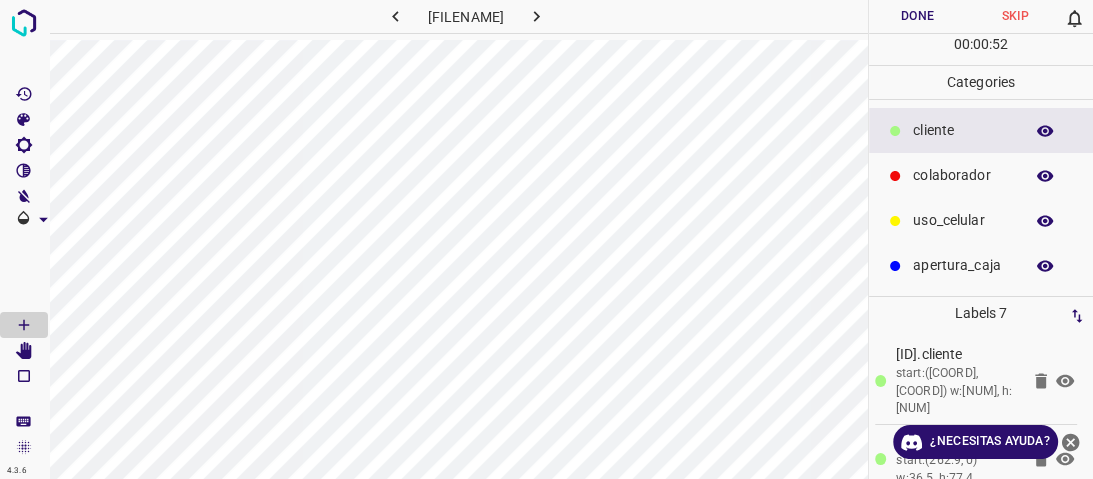 drag, startPoint x: 968, startPoint y: 178, endPoint x: 898, endPoint y: 197, distance: 72.53275 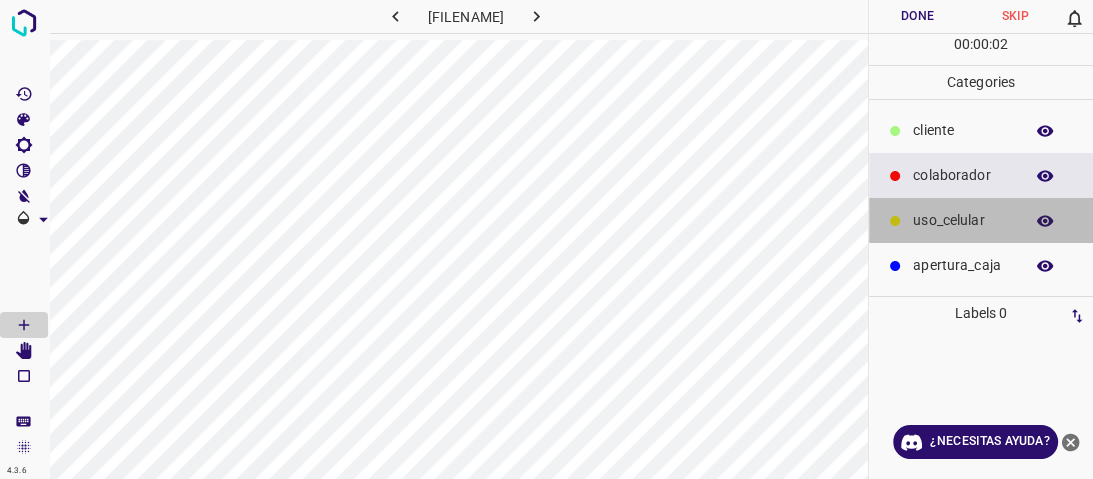 click on "uso_celular" at bounding box center [981, 220] 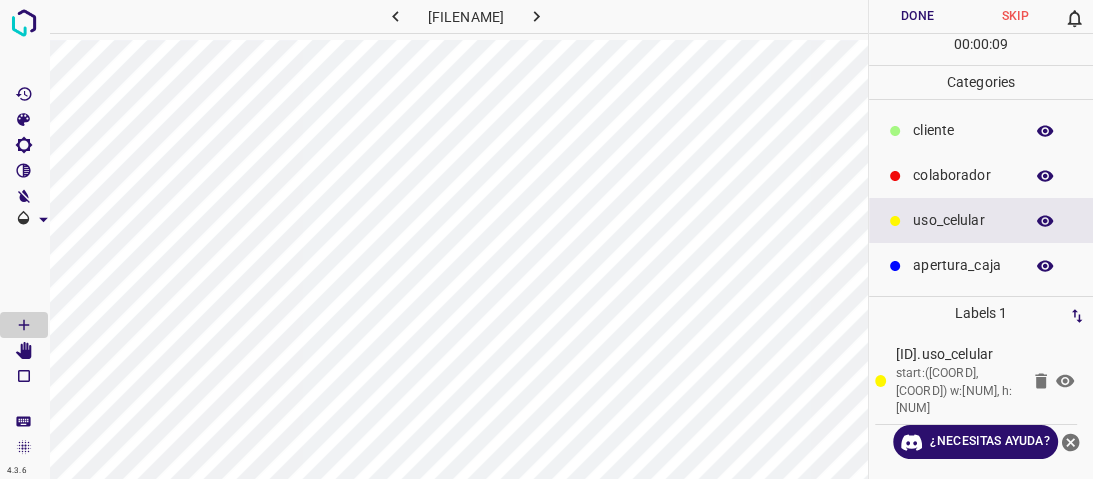click on "colaborador" at bounding box center (963, 130) 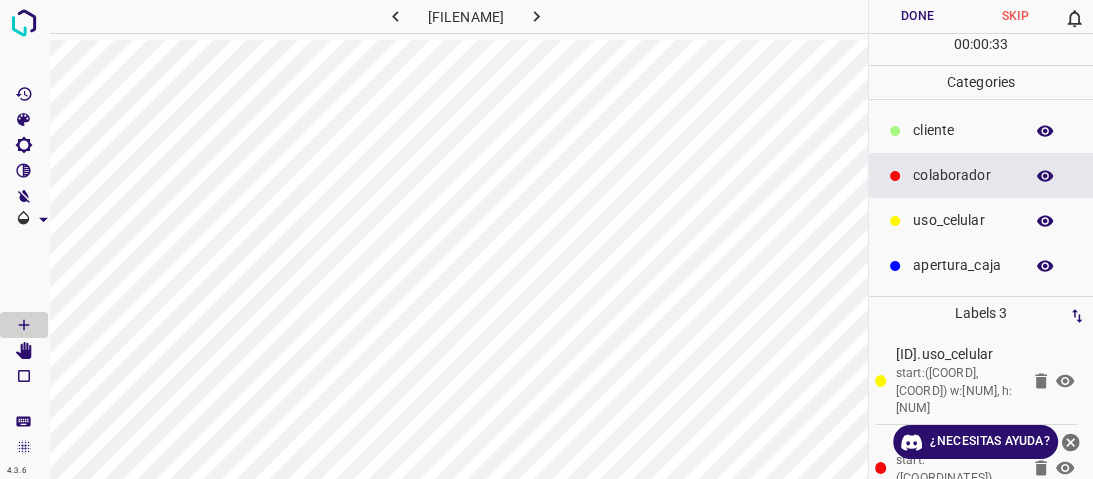 click on "​​cliente" at bounding box center (963, 130) 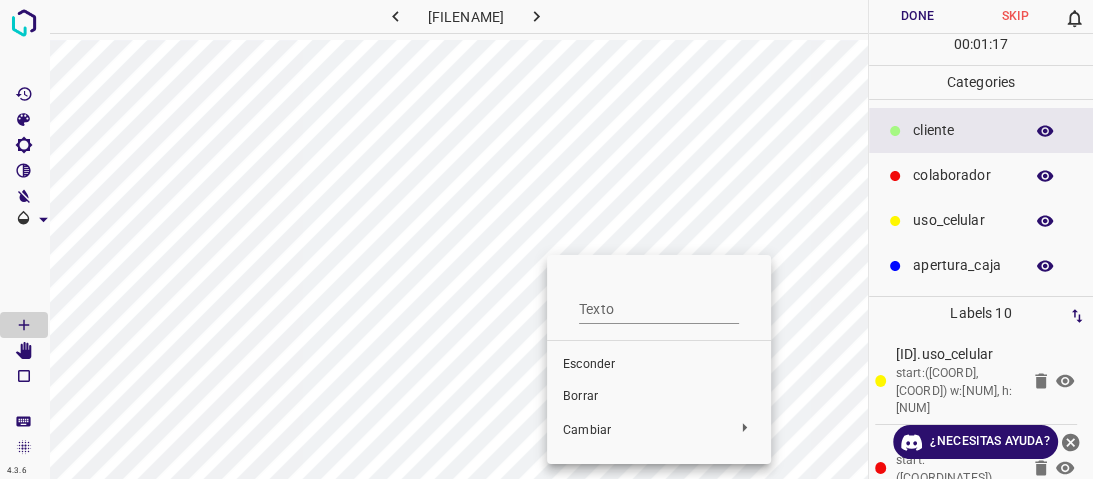 drag, startPoint x: 615, startPoint y: 407, endPoint x: 572, endPoint y: 331, distance: 87.32124 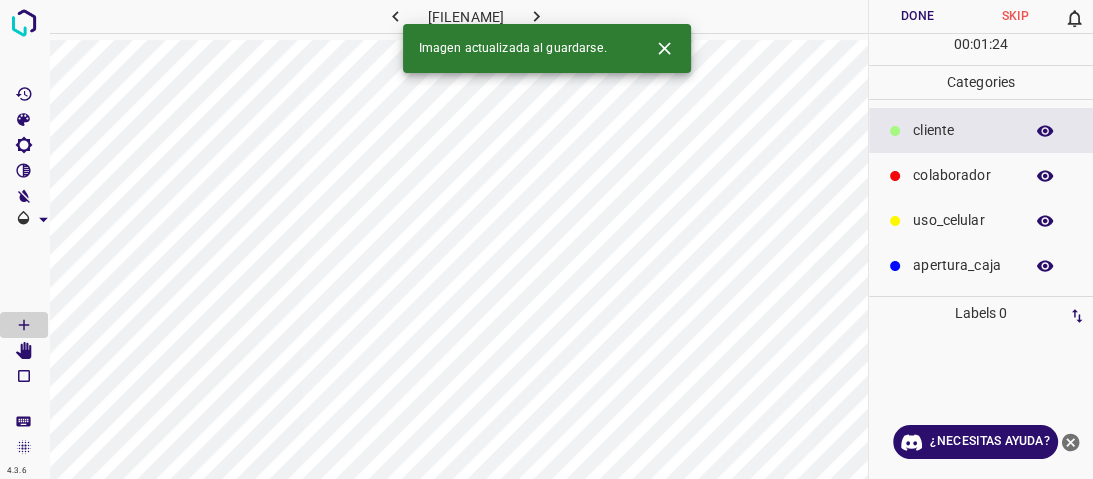 click on "colaborador" at bounding box center [963, 130] 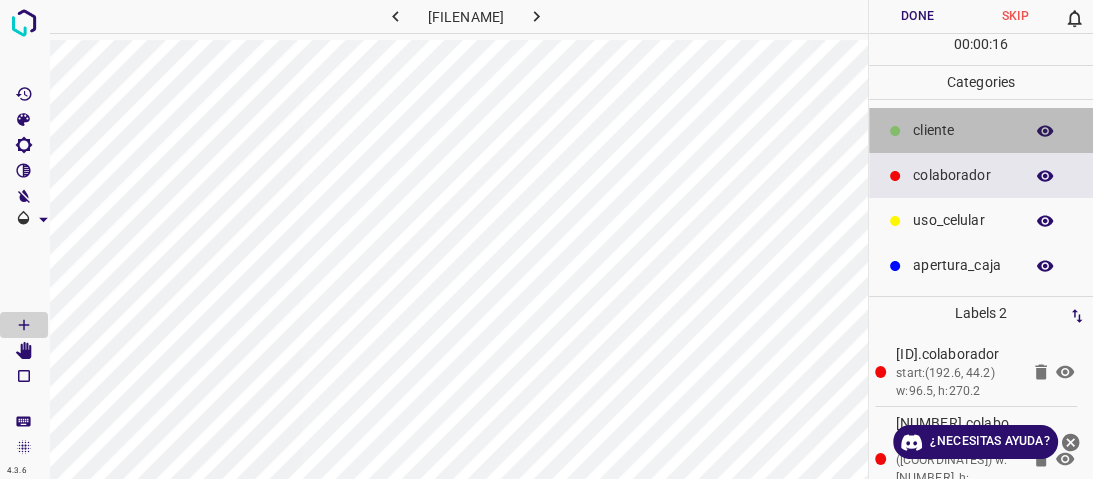 click on "​​cliente" at bounding box center [981, 130] 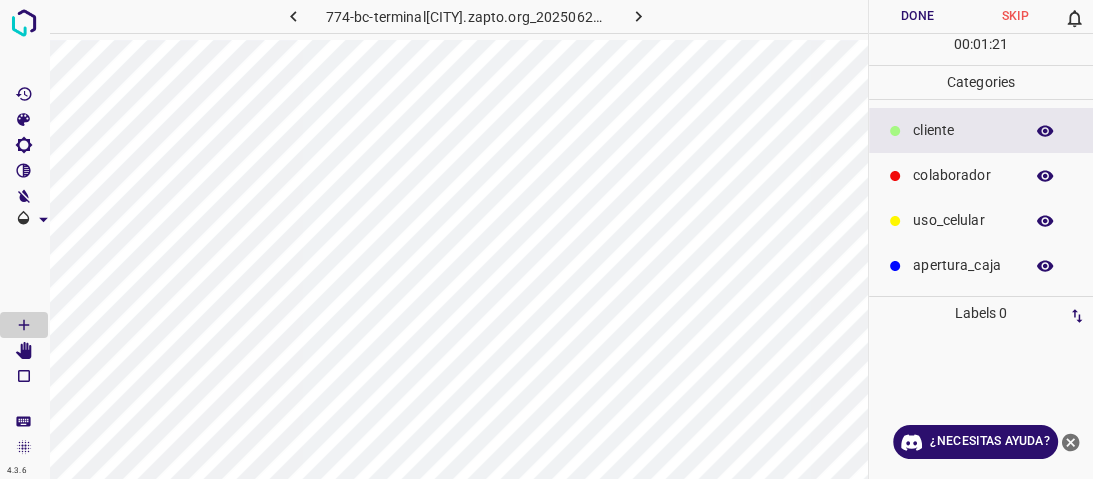 click on "colaborador" at bounding box center [963, 130] 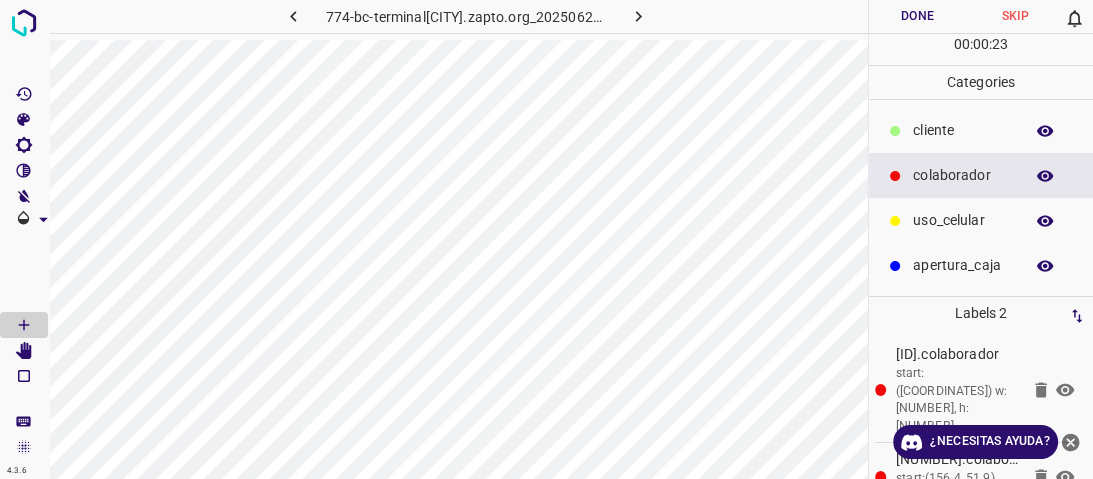 click on "​​cliente" at bounding box center [963, 130] 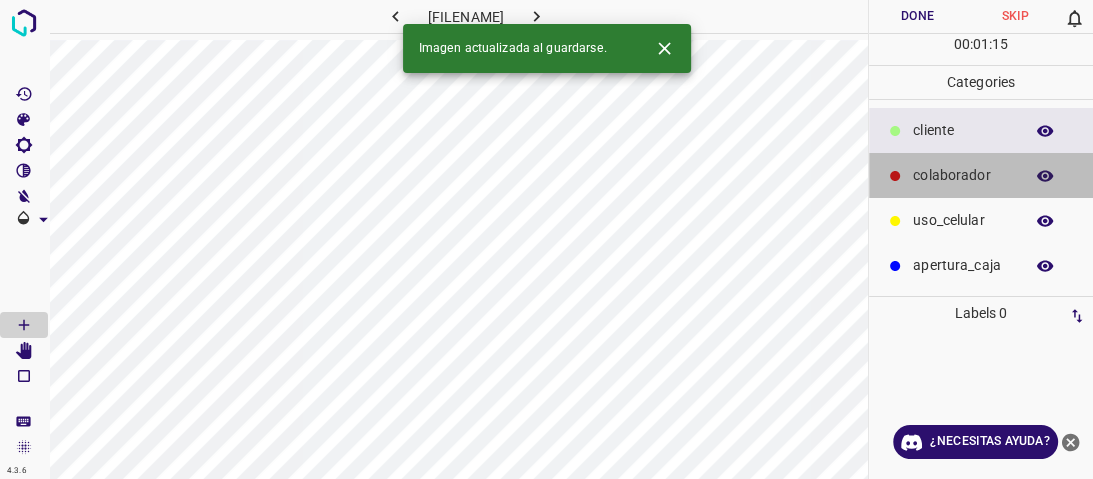 click on "colaborador" at bounding box center [963, 130] 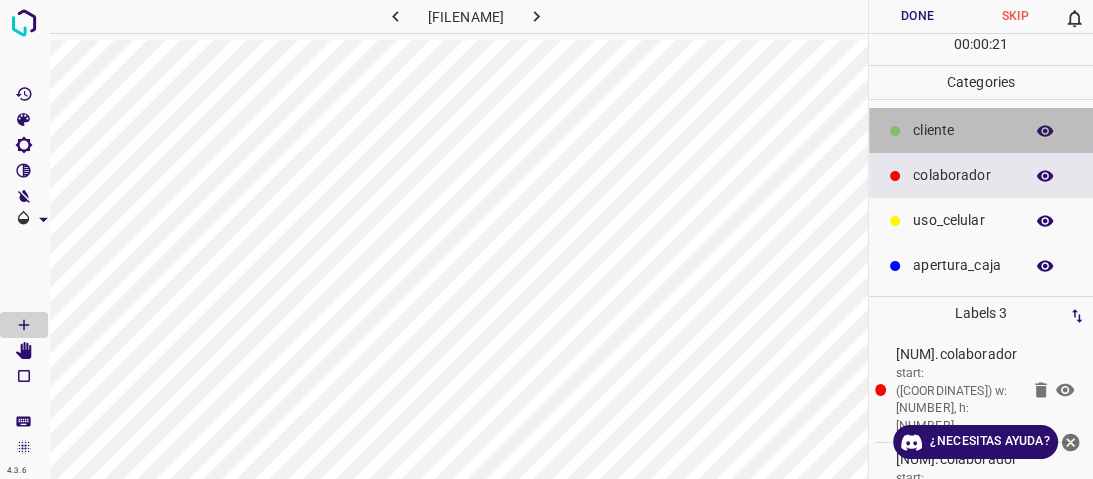 drag, startPoint x: 943, startPoint y: 132, endPoint x: 931, endPoint y: 133, distance: 12.0415945 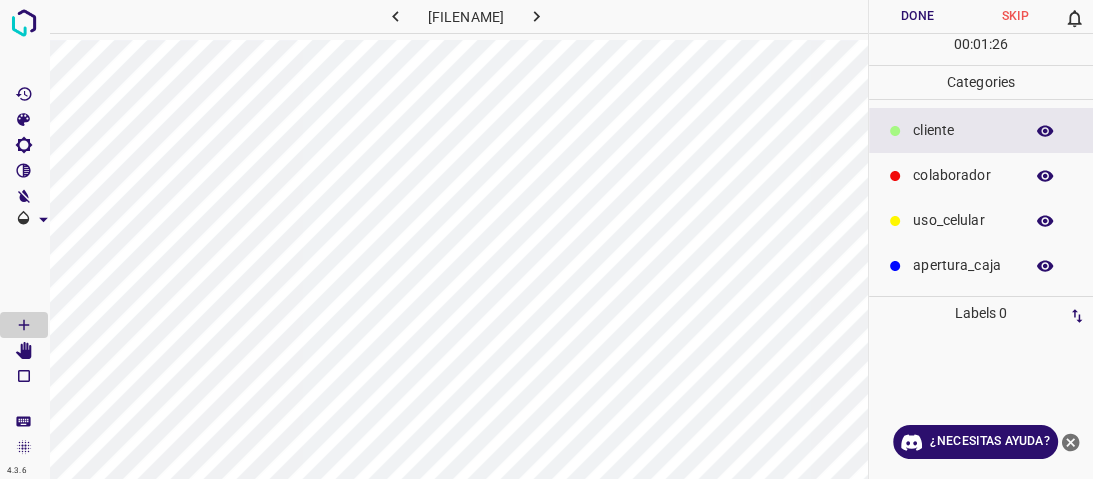 click on "colaborador" at bounding box center (963, 130) 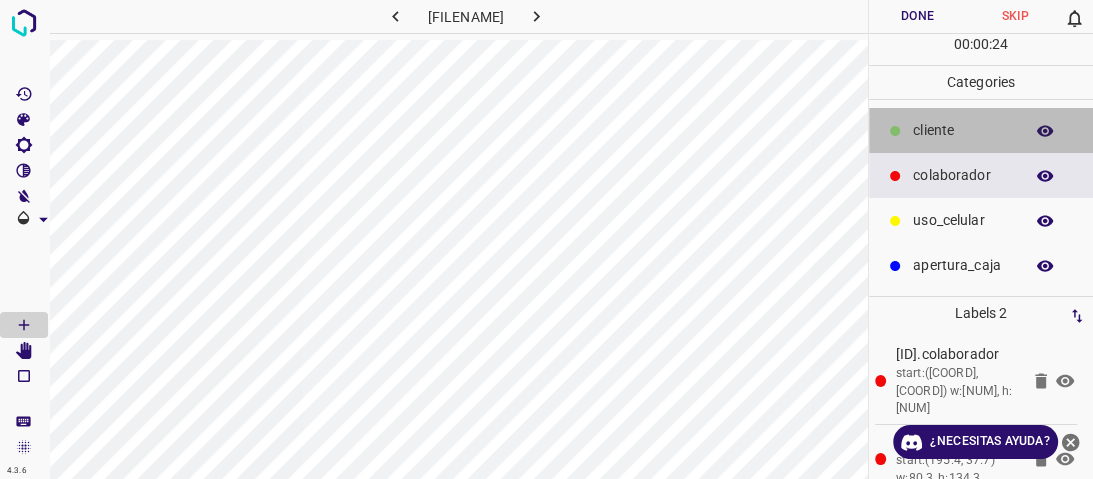 click on "​​cliente" at bounding box center (981, 130) 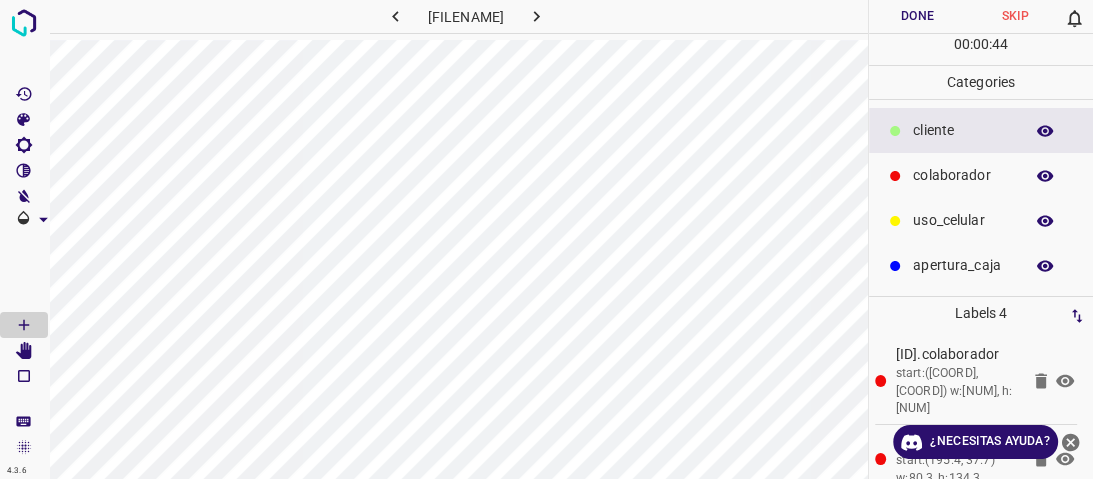 click on "colaborador" at bounding box center (981, 175) 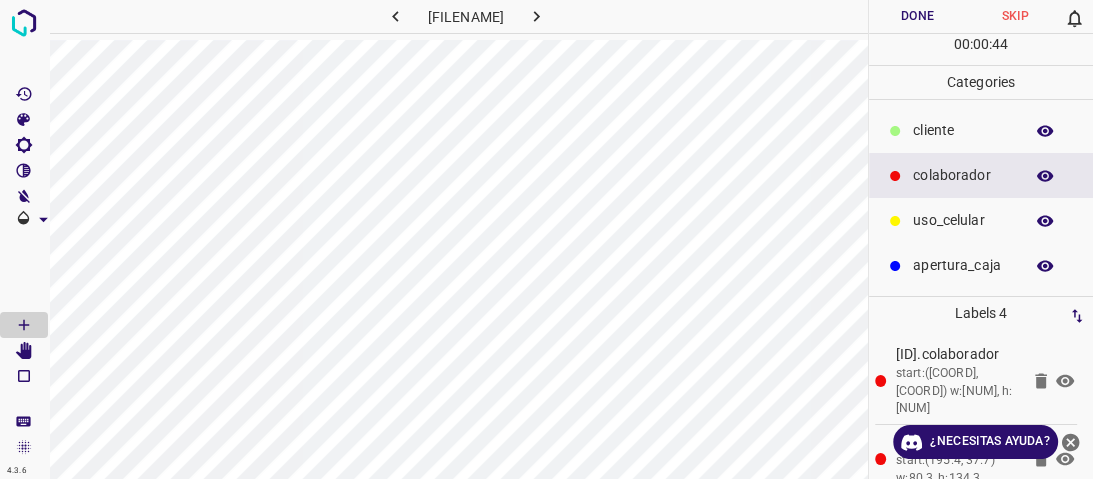 click on "​​cliente" at bounding box center [981, 130] 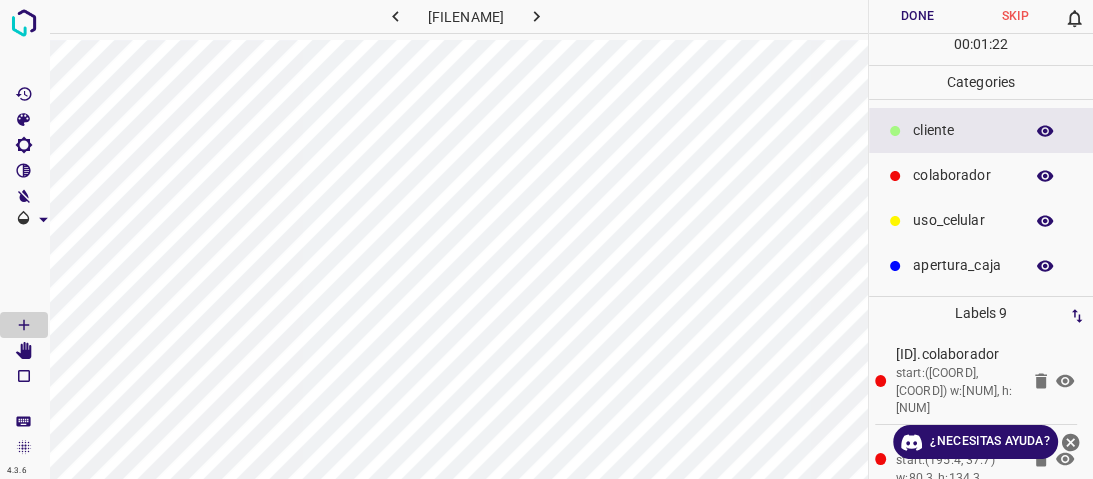 click on "colaborador" at bounding box center (963, 130) 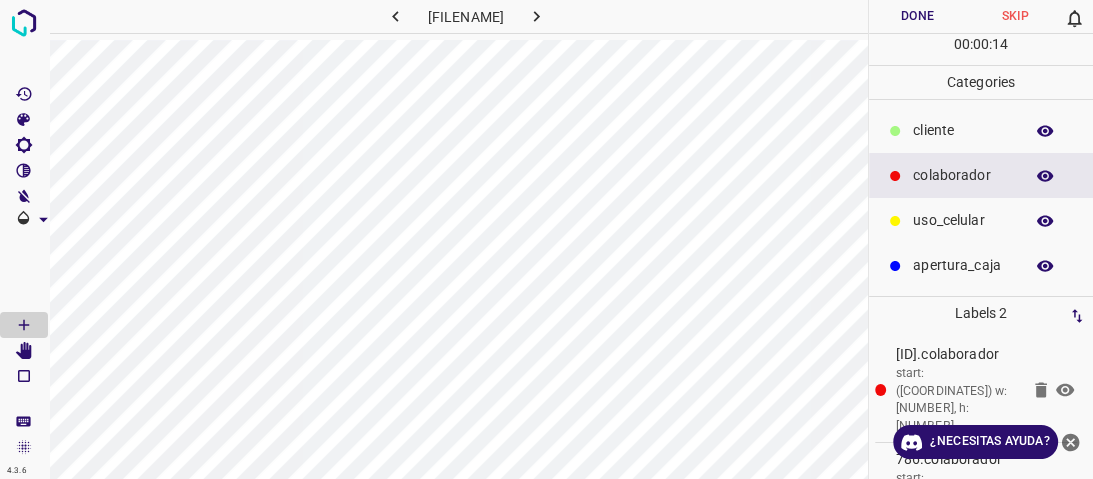 drag, startPoint x: 1015, startPoint y: 130, endPoint x: 964, endPoint y: 151, distance: 55.154327 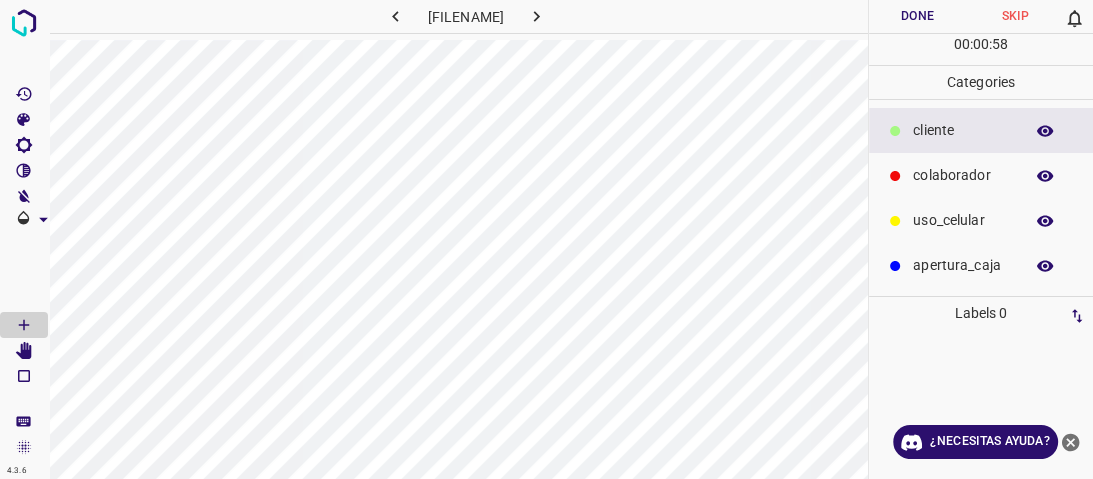 click on "colaborador" at bounding box center [981, 175] 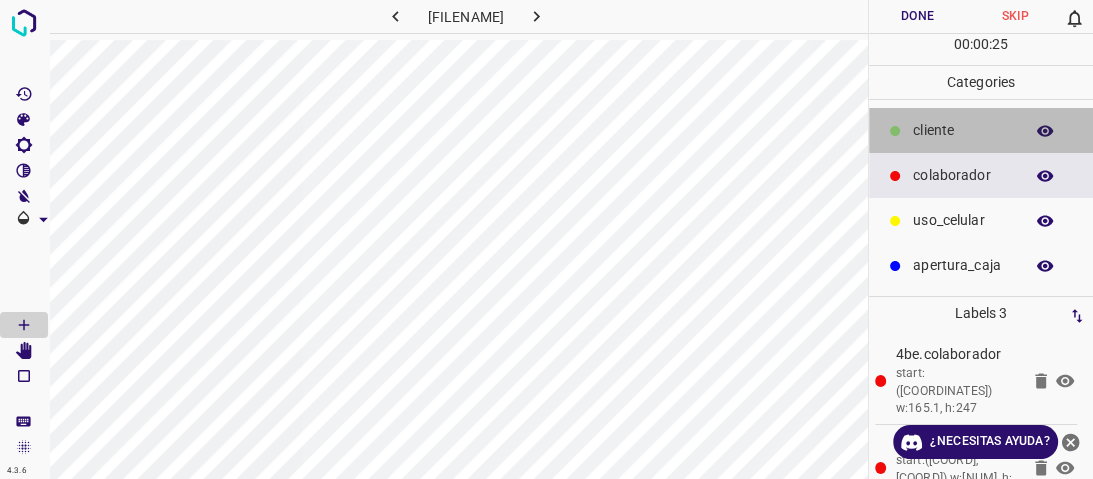 click on "​​cliente" at bounding box center [963, 130] 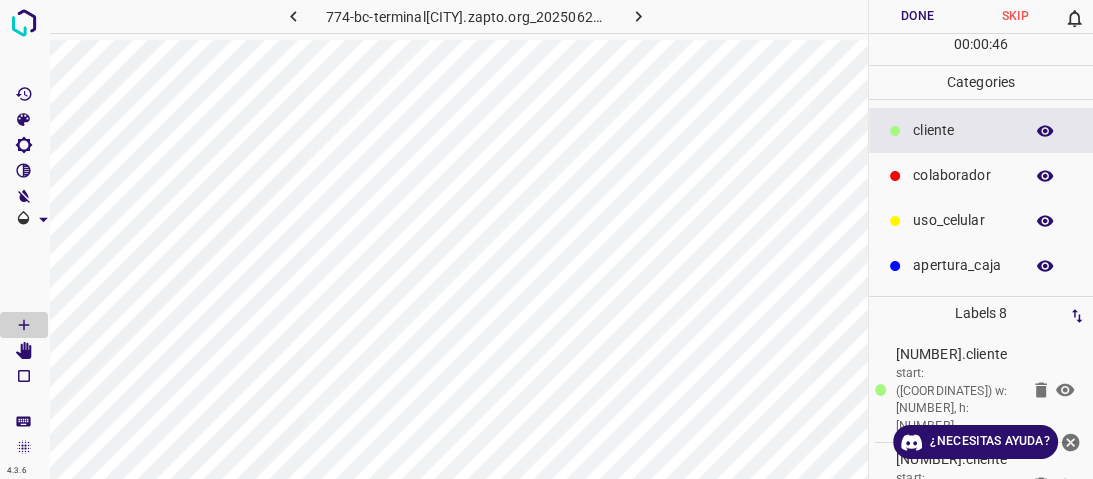 click on "colaborador" at bounding box center (981, 175) 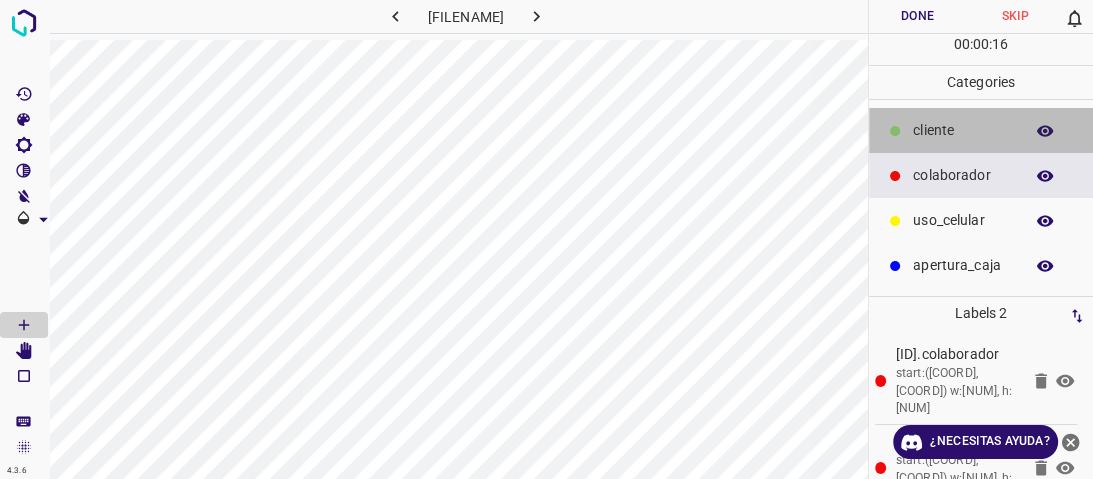 click on "​​cliente" at bounding box center [963, 130] 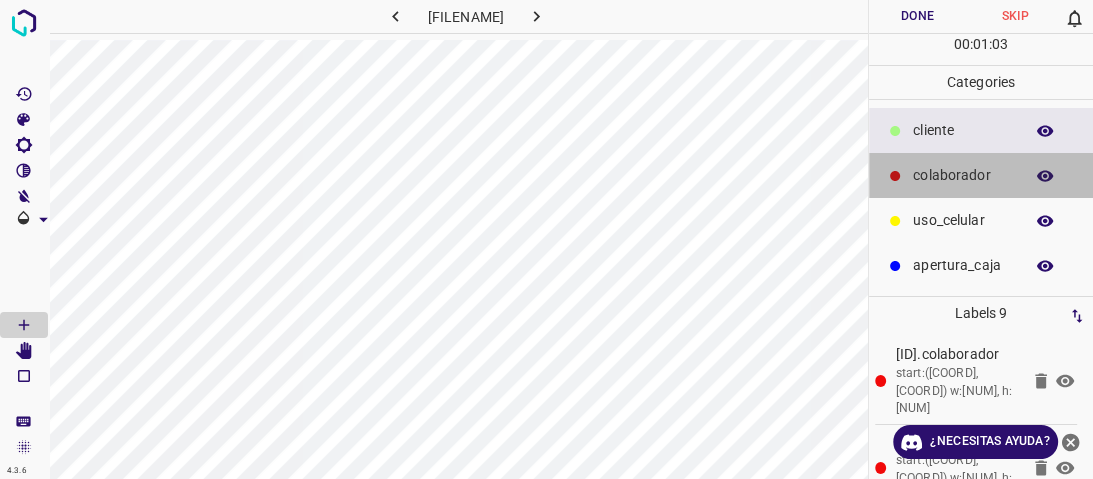 drag, startPoint x: 968, startPoint y: 176, endPoint x: 877, endPoint y: 184, distance: 91.350975 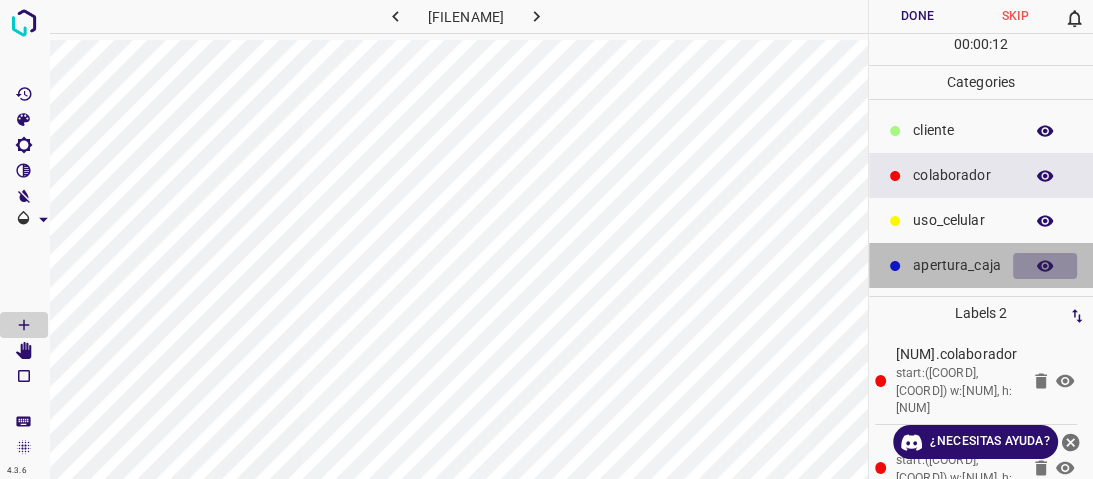 drag, startPoint x: 1029, startPoint y: 267, endPoint x: 893, endPoint y: 292, distance: 138.2787 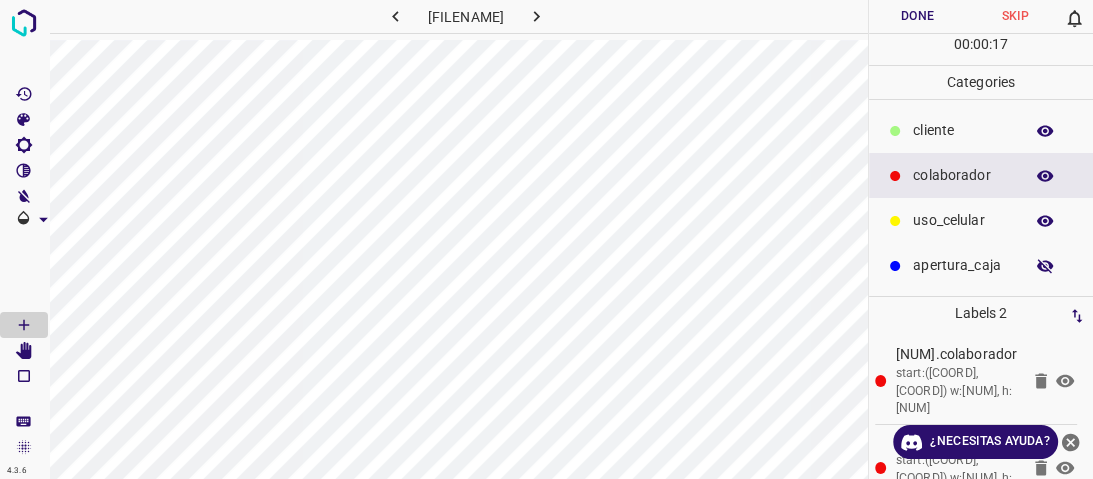 click at bounding box center [895, 131] 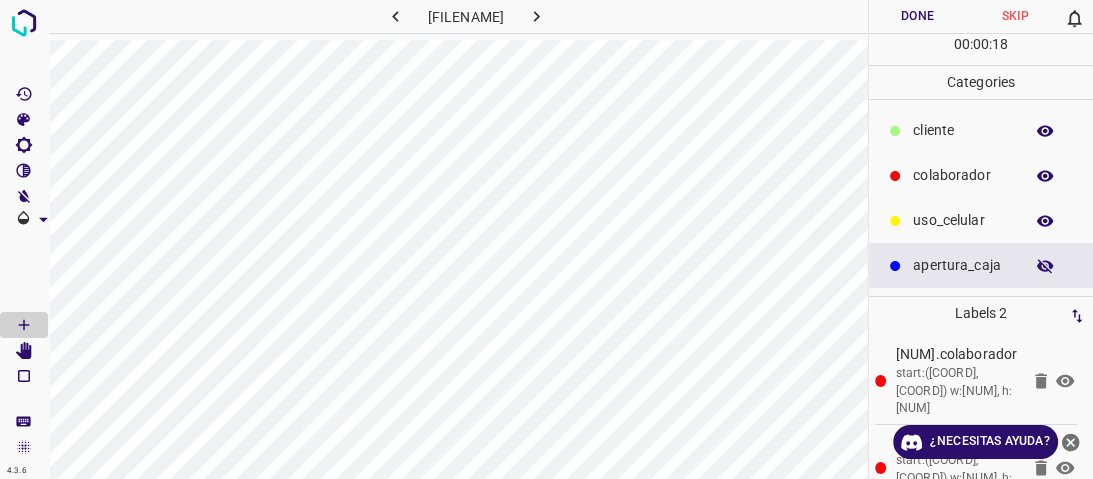 click at bounding box center (1045, 266) 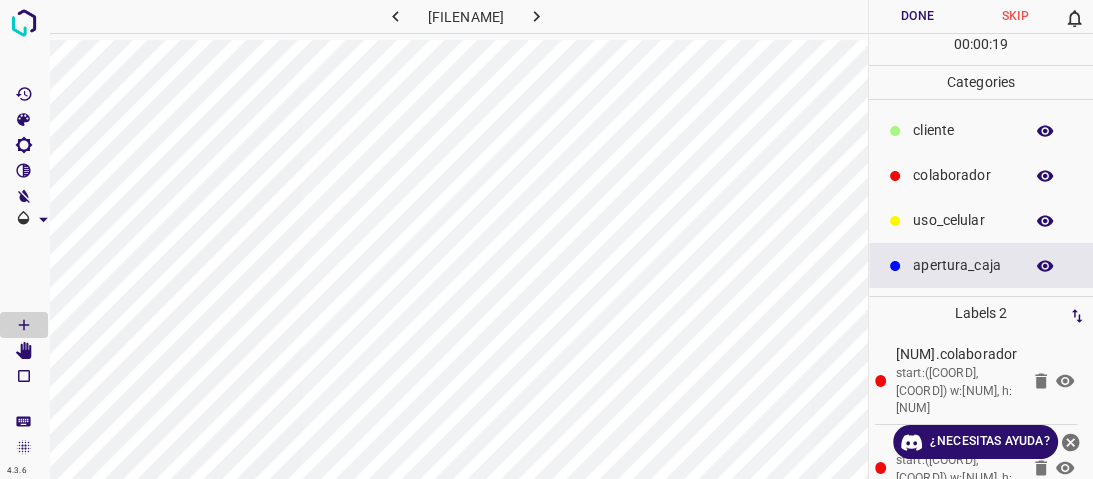 click on "apertura_caja" at bounding box center [963, 265] 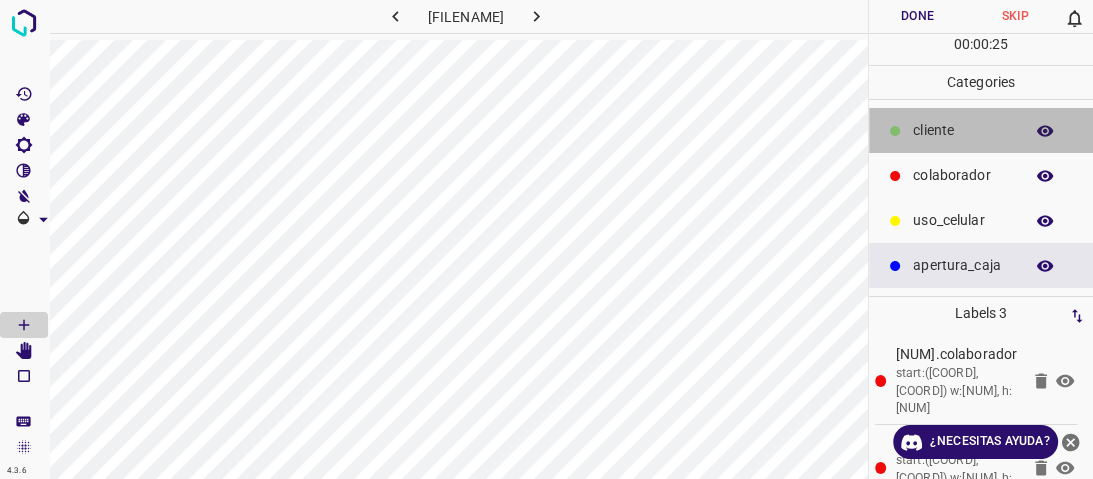 drag, startPoint x: 904, startPoint y: 138, endPoint x: 888, endPoint y: 139, distance: 16.03122 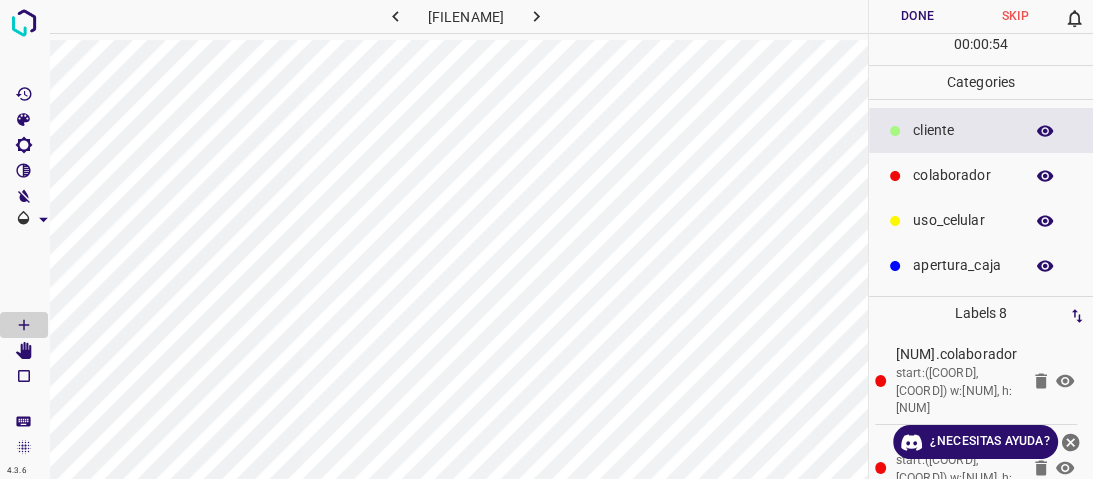 drag, startPoint x: 879, startPoint y: 168, endPoint x: 910, endPoint y: 148, distance: 36.891735 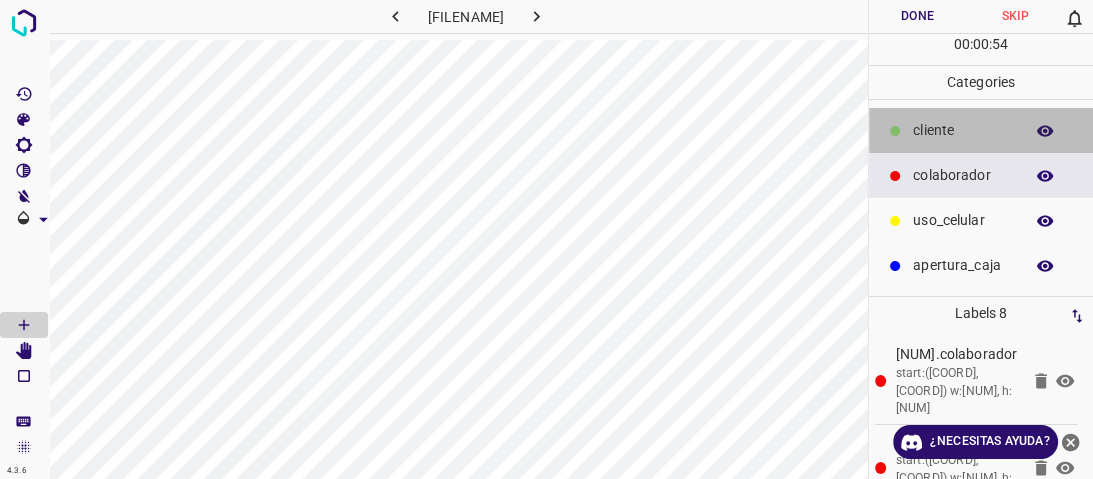 click on "​​cliente" at bounding box center [981, 130] 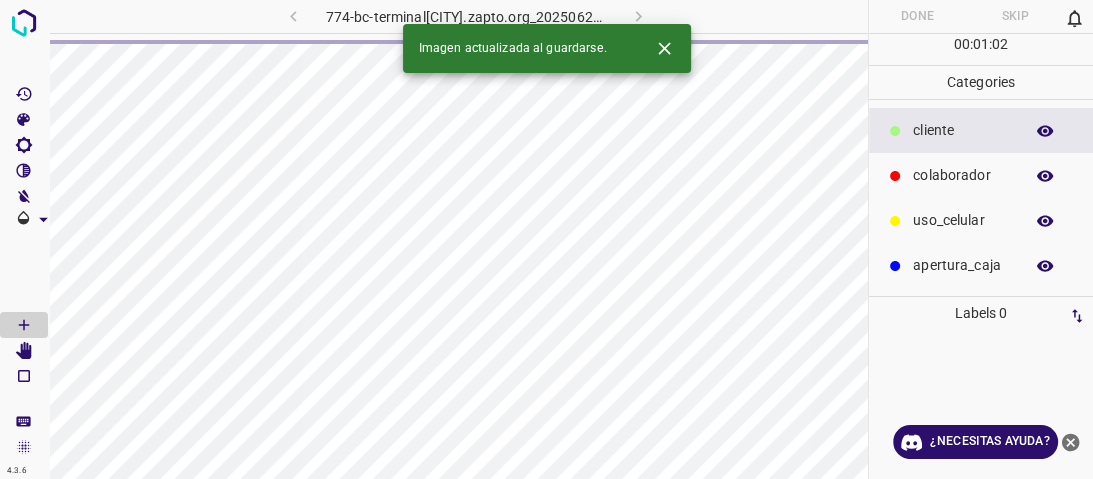 click on "colaborador" at bounding box center (963, 130) 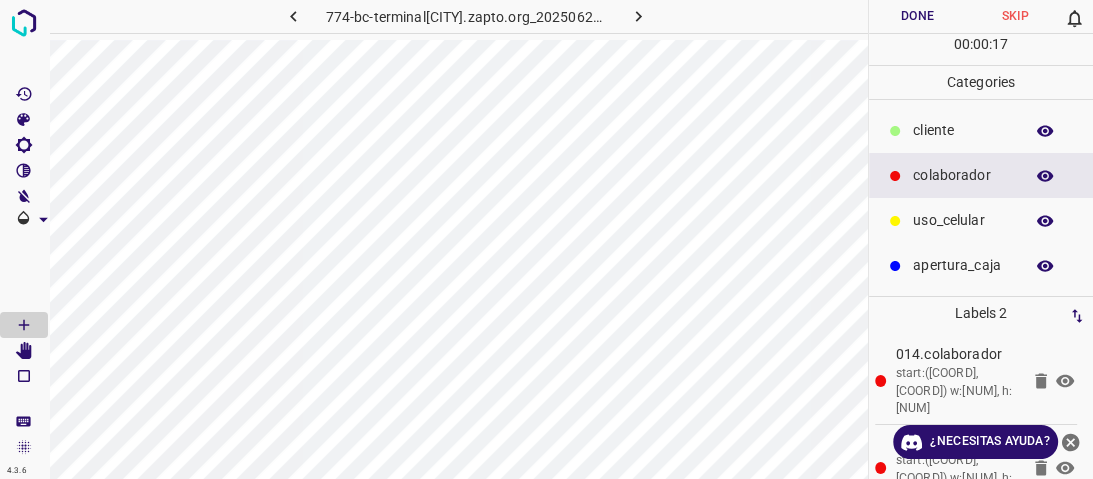 click at bounding box center [895, 131] 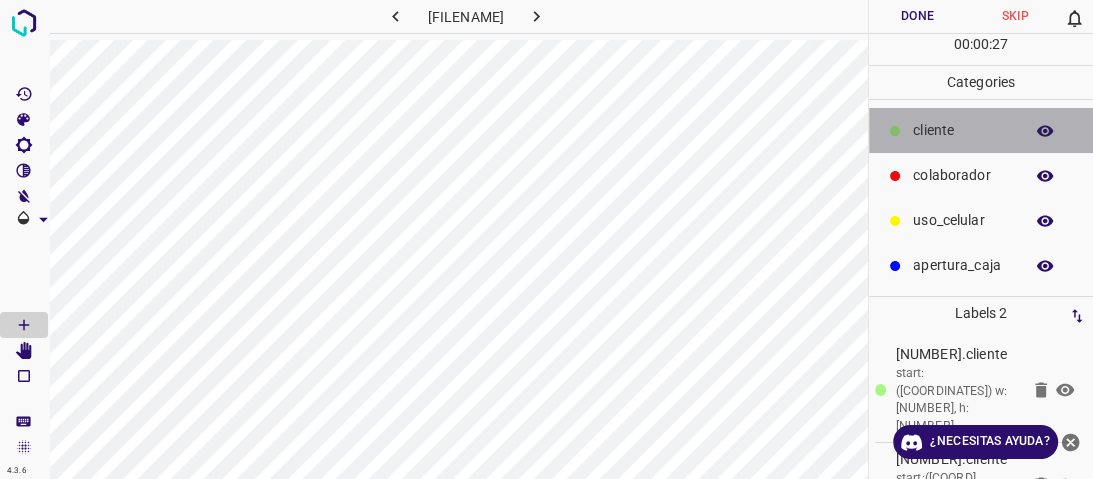 click on "​​cliente" at bounding box center (963, 130) 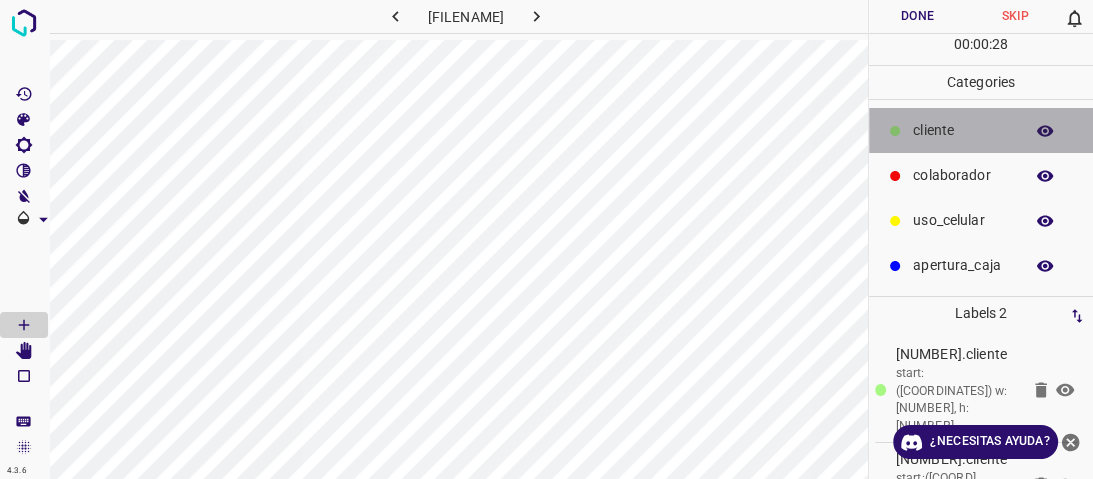 click on "​​cliente" at bounding box center [981, 130] 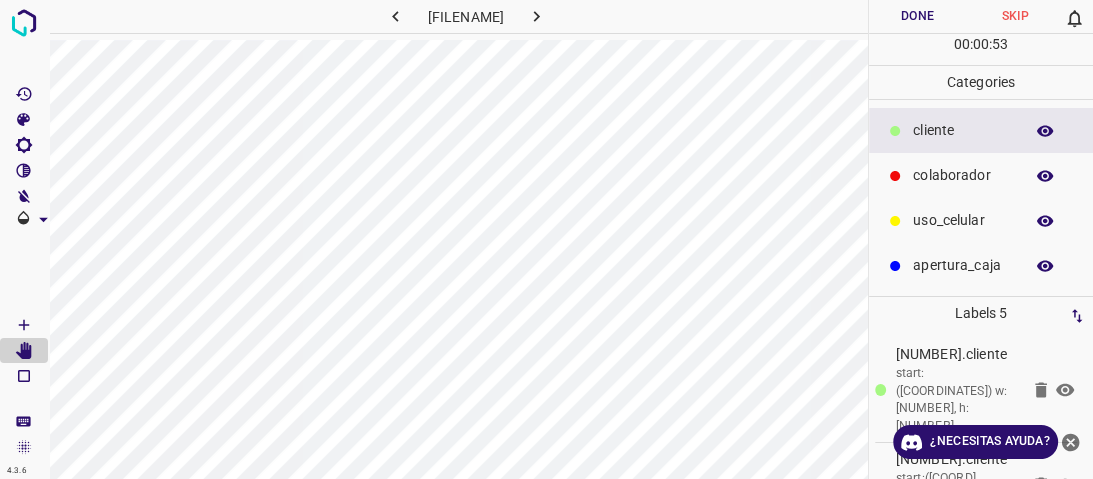 click on "colaborador" at bounding box center (981, 175) 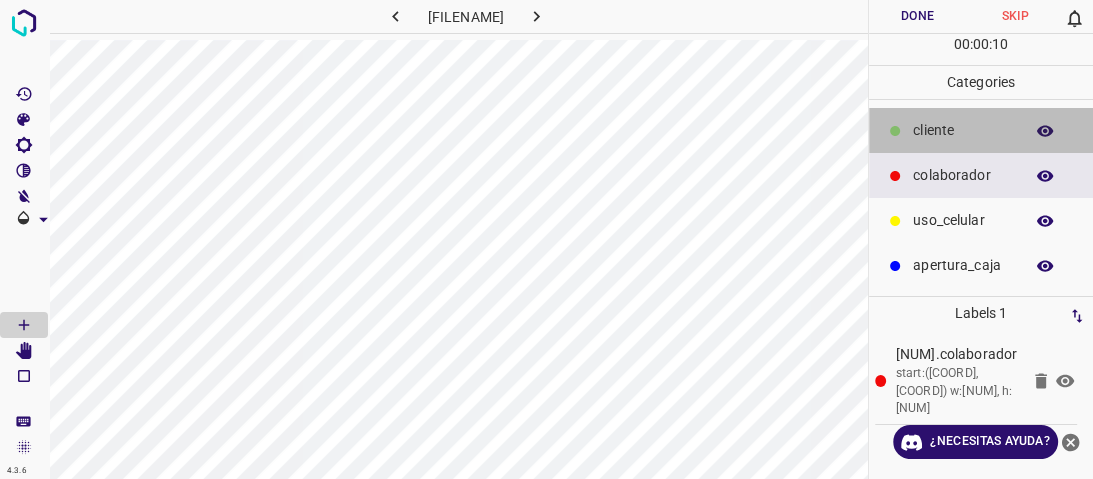 click on "​​cliente" at bounding box center (963, 130) 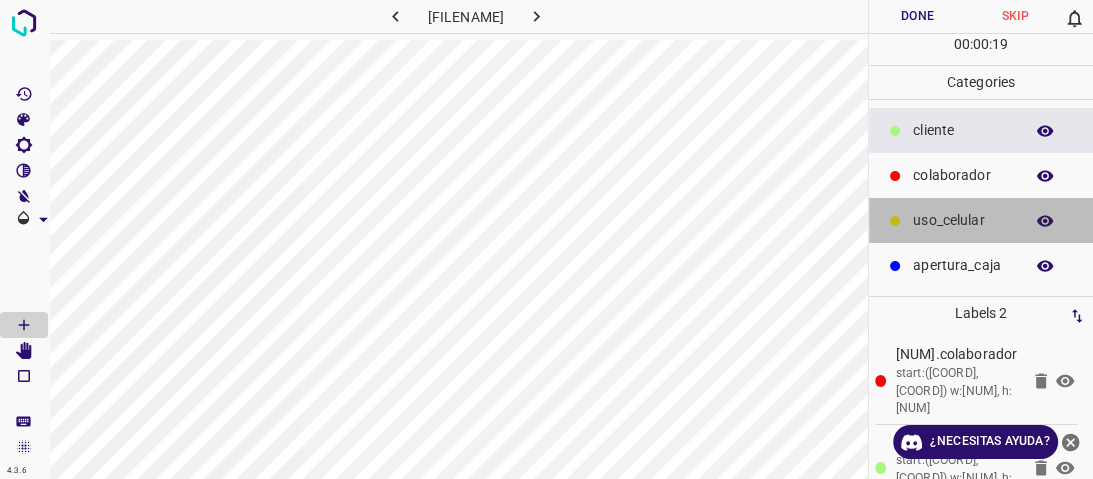 click on "uso_celular" at bounding box center (963, 130) 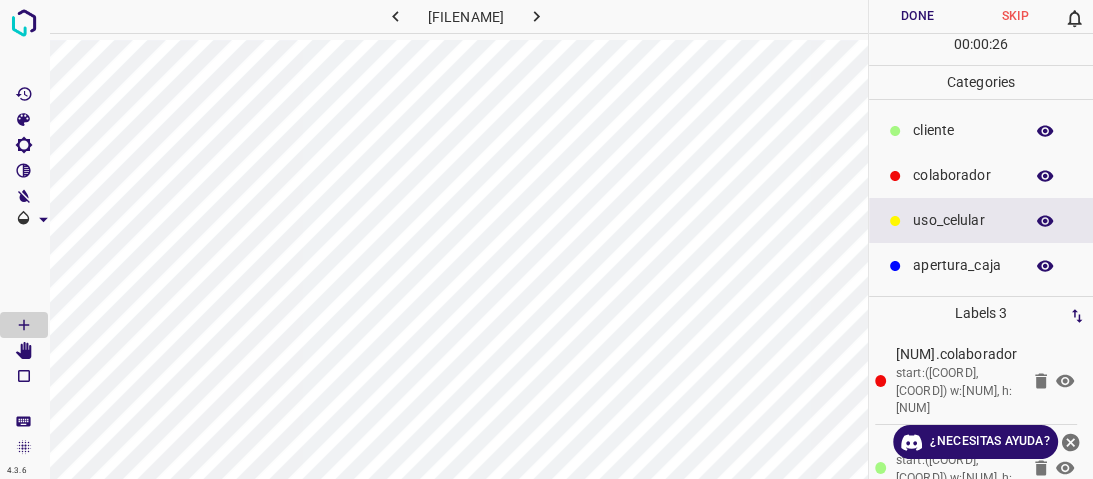 drag, startPoint x: 981, startPoint y: 125, endPoint x: 971, endPoint y: 127, distance: 10.198039 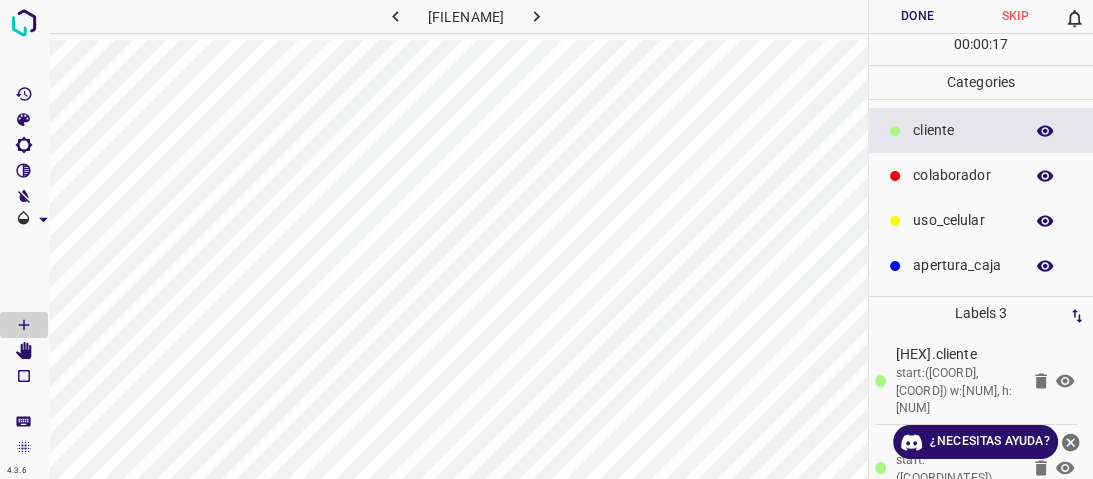click on "colaborador" at bounding box center [981, 175] 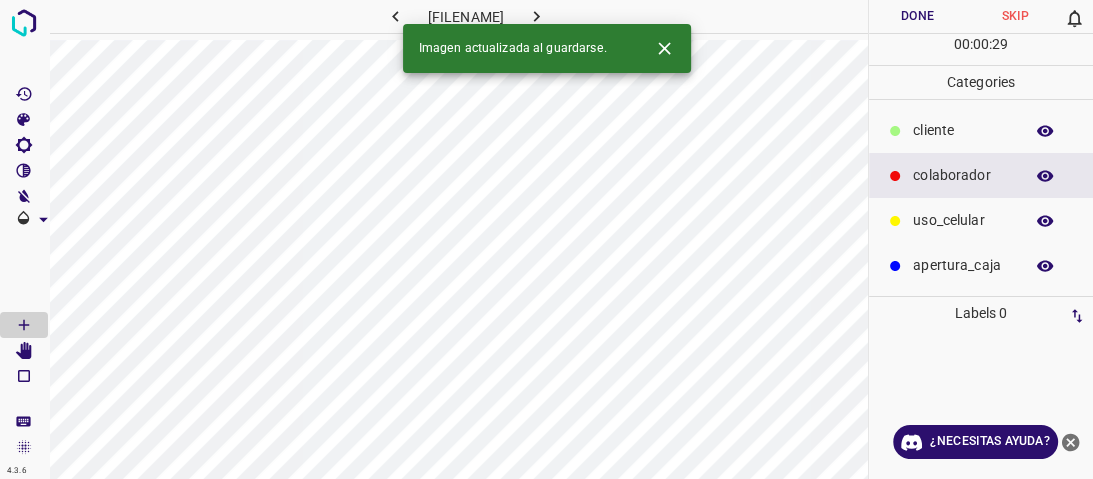 click on "​​cliente" at bounding box center [963, 130] 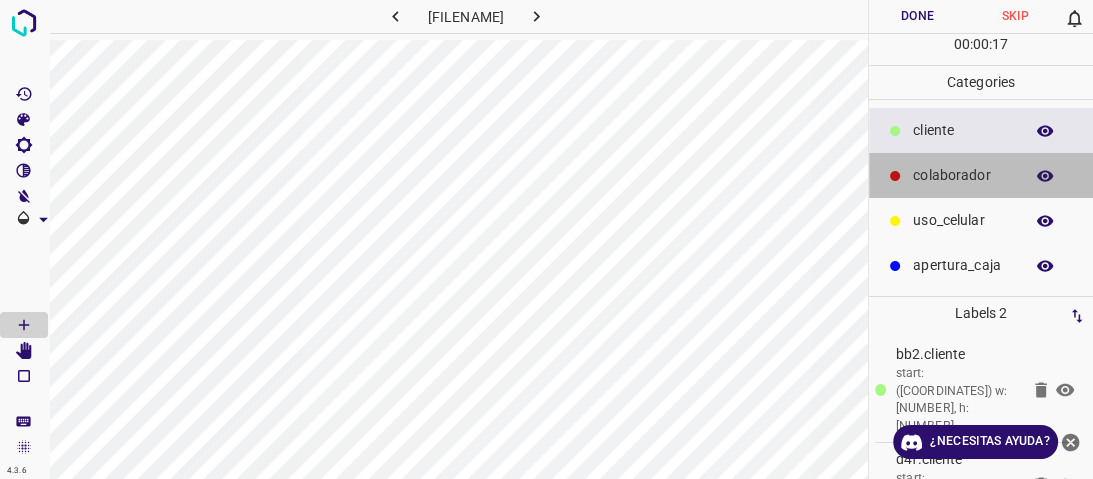 click on "colaborador" at bounding box center [981, 175] 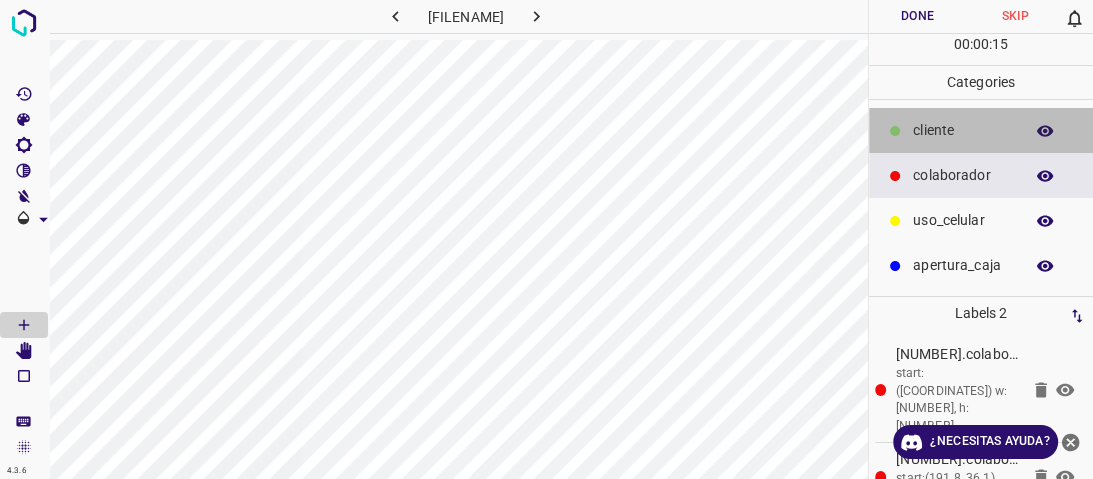 click on "​​cliente" at bounding box center (963, 130) 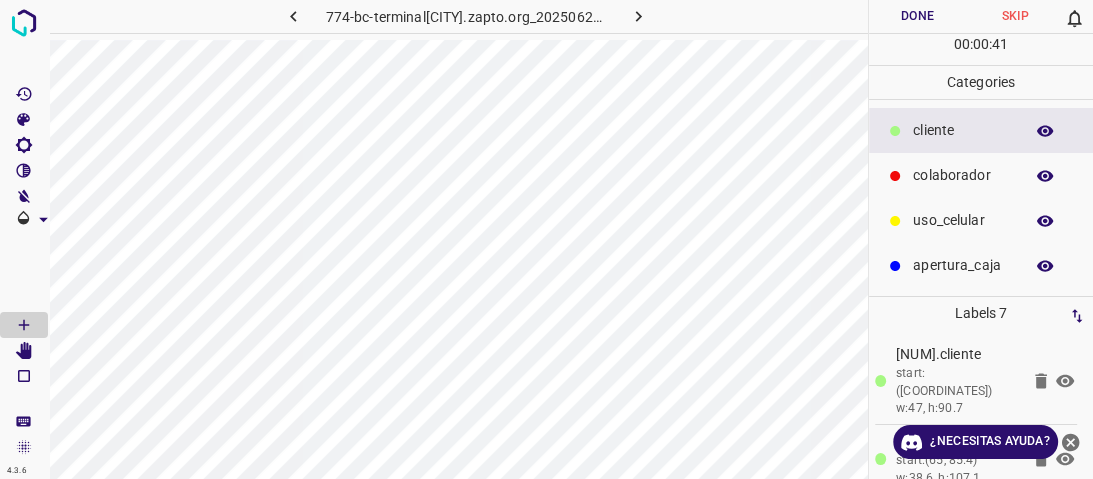 click on "colaborador" at bounding box center [981, 175] 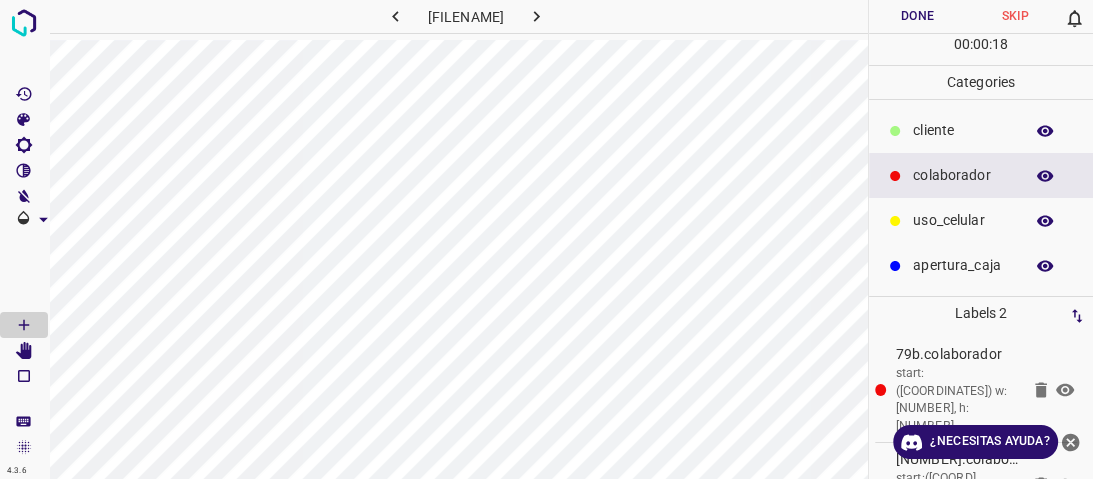 click on "​​cliente" at bounding box center (981, 130) 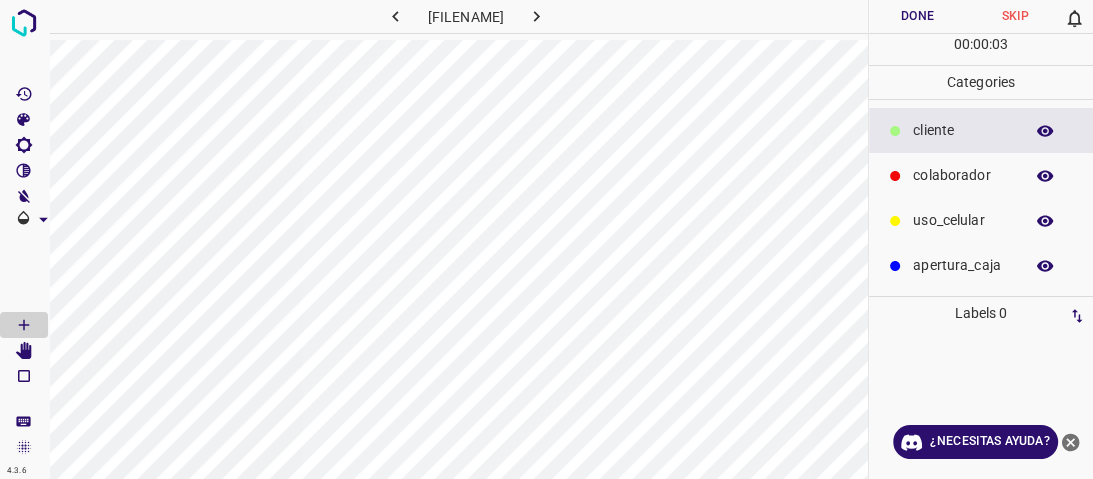 drag, startPoint x: 929, startPoint y: 172, endPoint x: 881, endPoint y: 150, distance: 52.801514 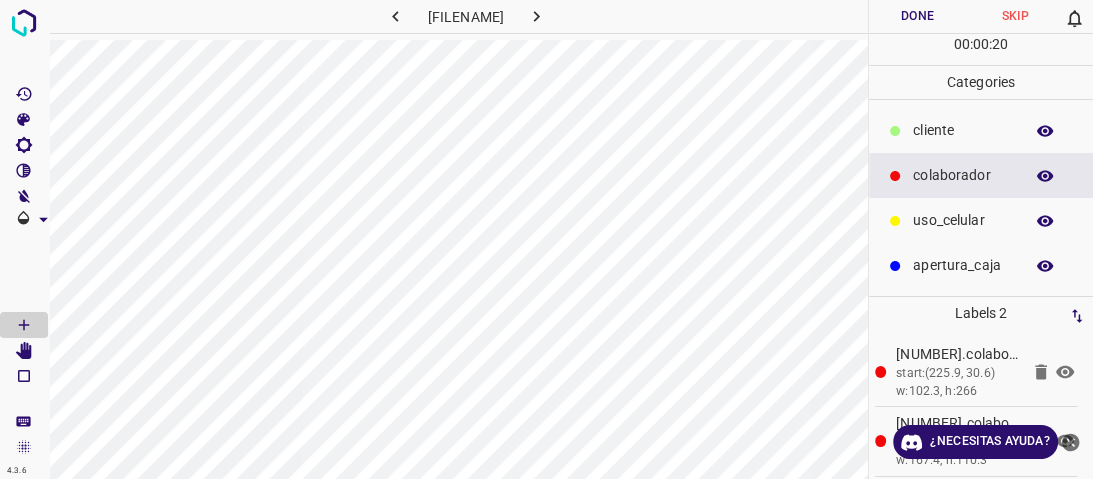drag, startPoint x: 940, startPoint y: 134, endPoint x: 920, endPoint y: 139, distance: 20.615528 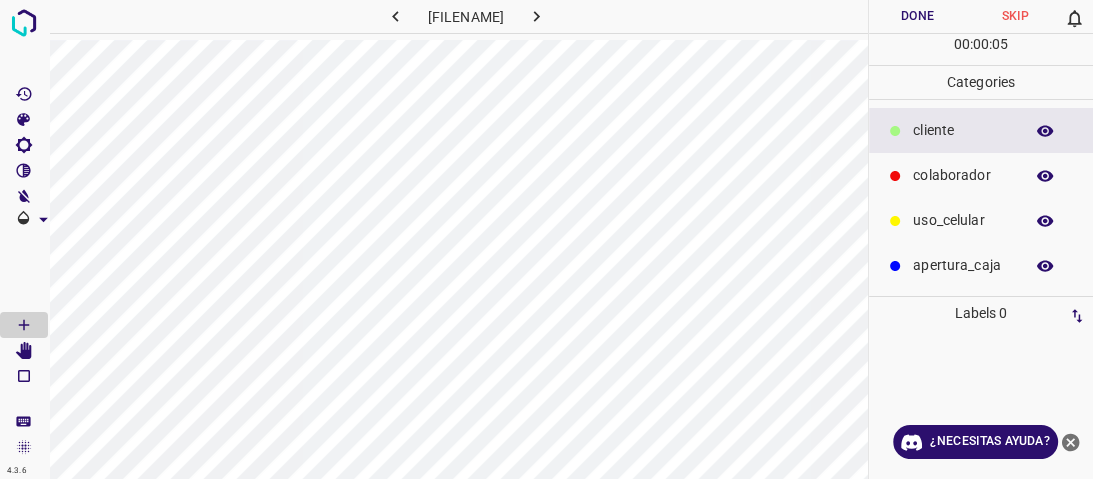 click on "colaborador" at bounding box center [963, 130] 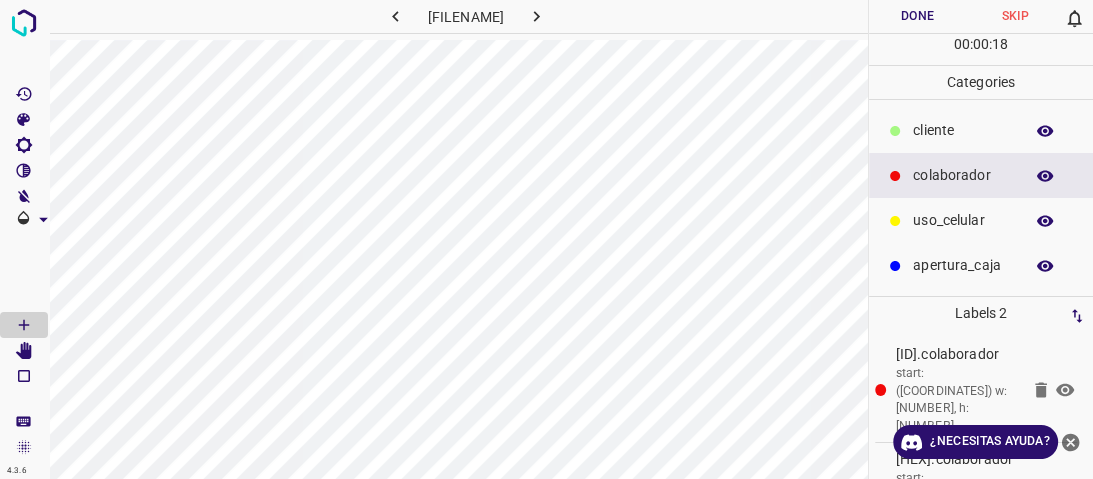 drag, startPoint x: 930, startPoint y: 135, endPoint x: 920, endPoint y: 132, distance: 10.440307 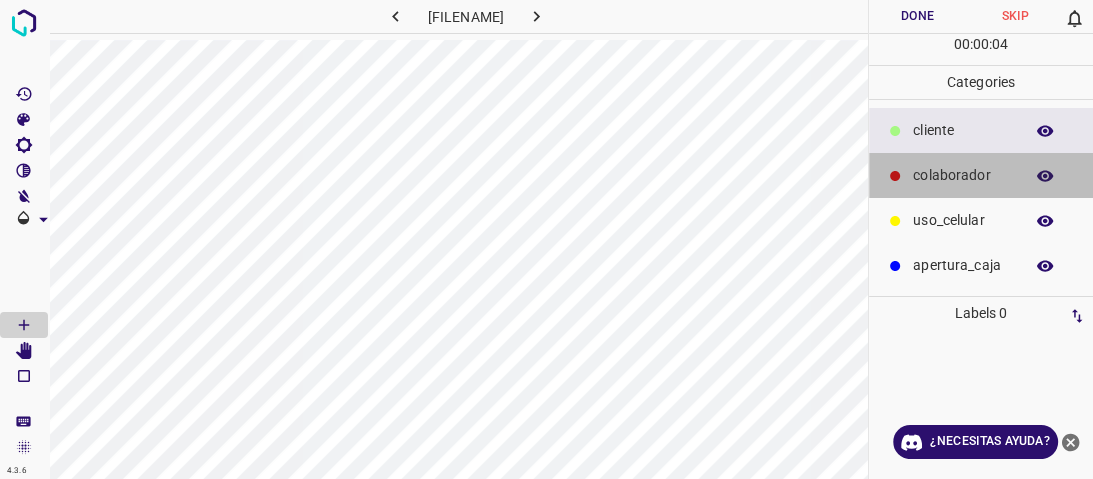 click on "colaborador" at bounding box center [963, 130] 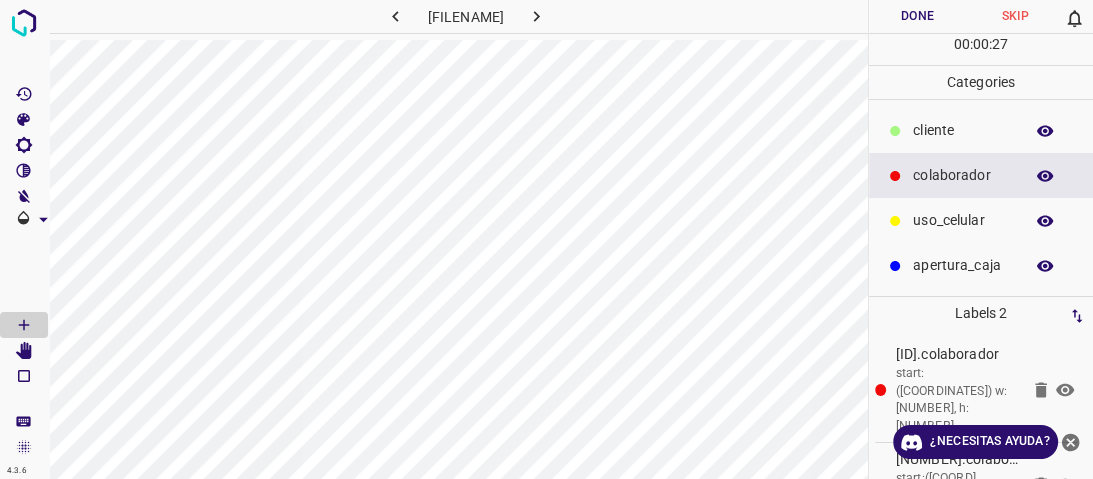 click on "​​cliente" at bounding box center [963, 130] 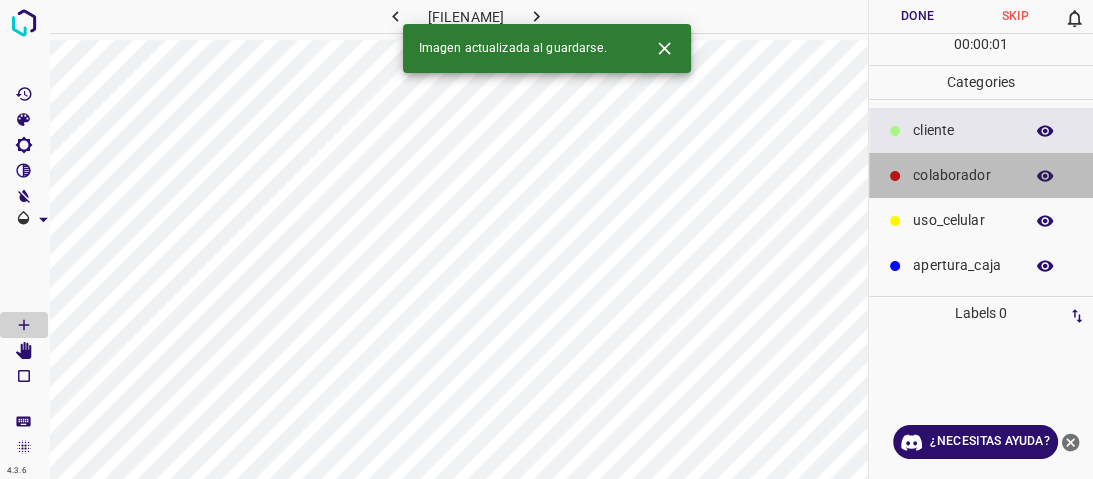 click on "colaborador" at bounding box center [981, 175] 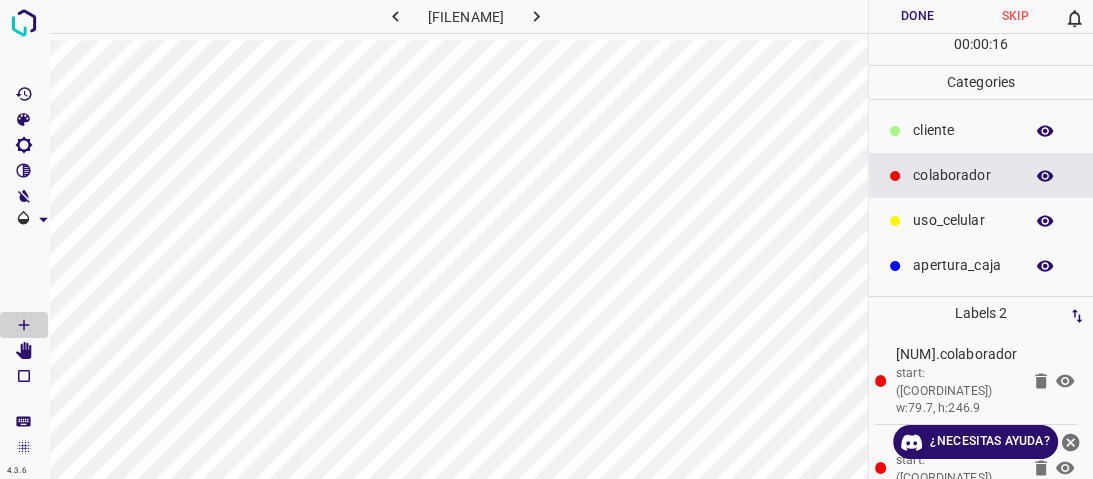 drag, startPoint x: 995, startPoint y: 126, endPoint x: 876, endPoint y: 164, distance: 124.919975 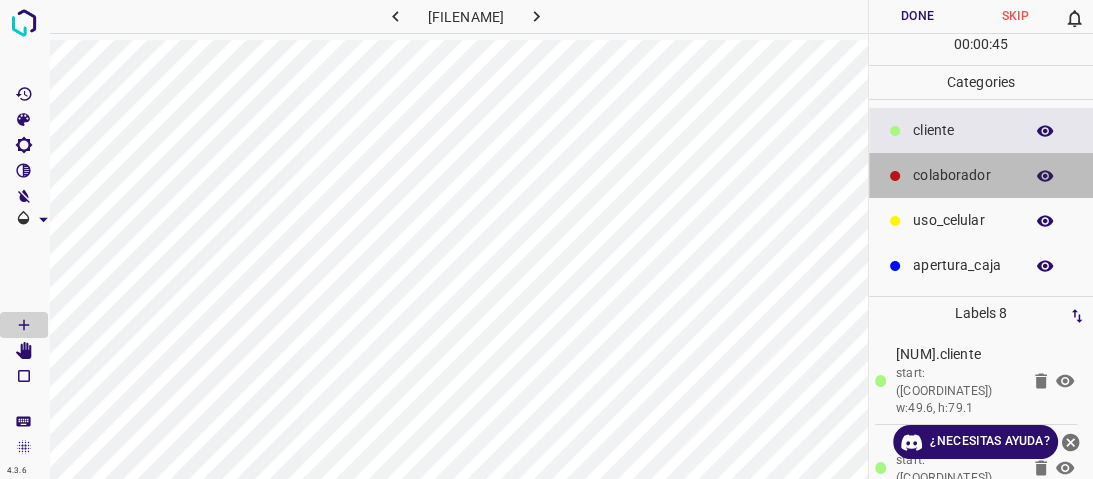 drag, startPoint x: 936, startPoint y: 168, endPoint x: 896, endPoint y: 186, distance: 43.863426 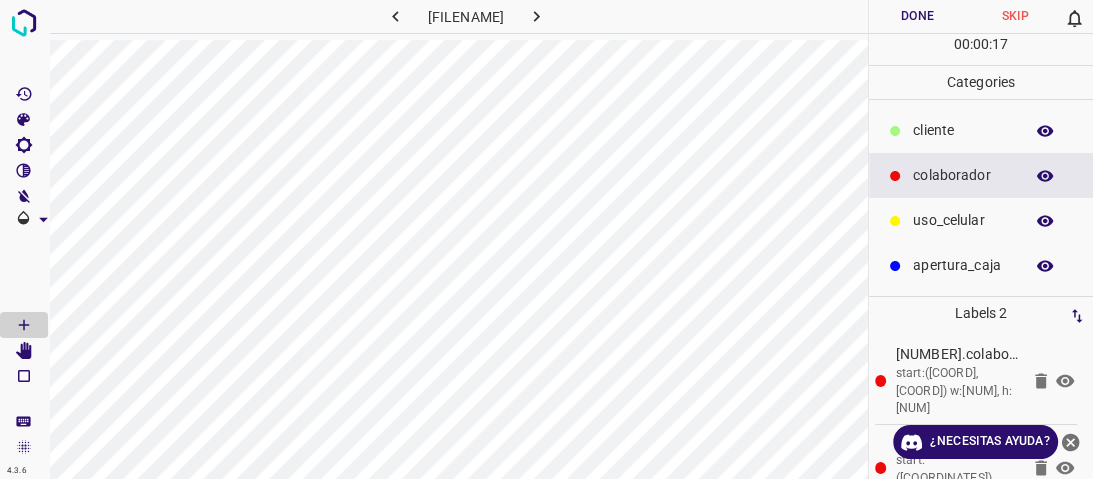 click on "​​cliente" at bounding box center (981, 130) 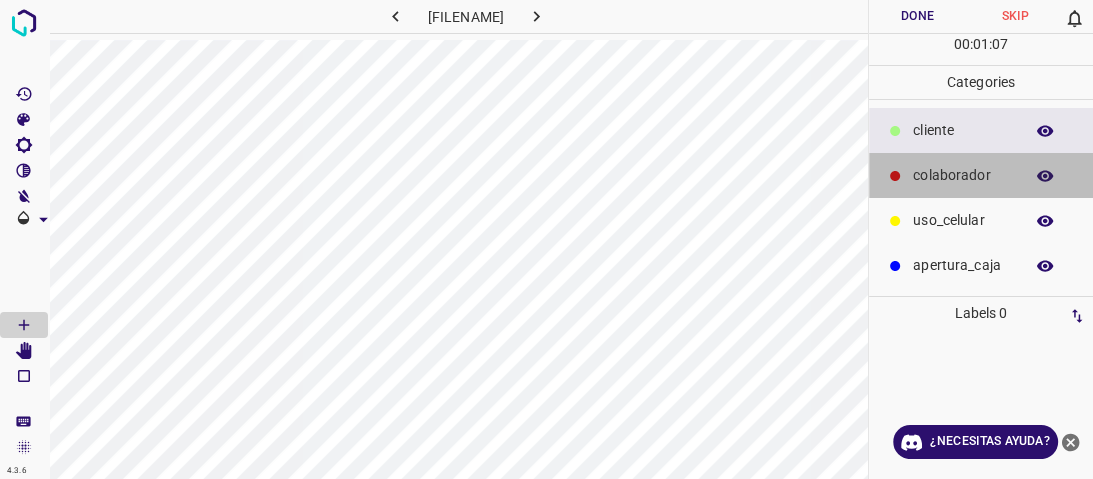 click on "colaborador" at bounding box center (981, 175) 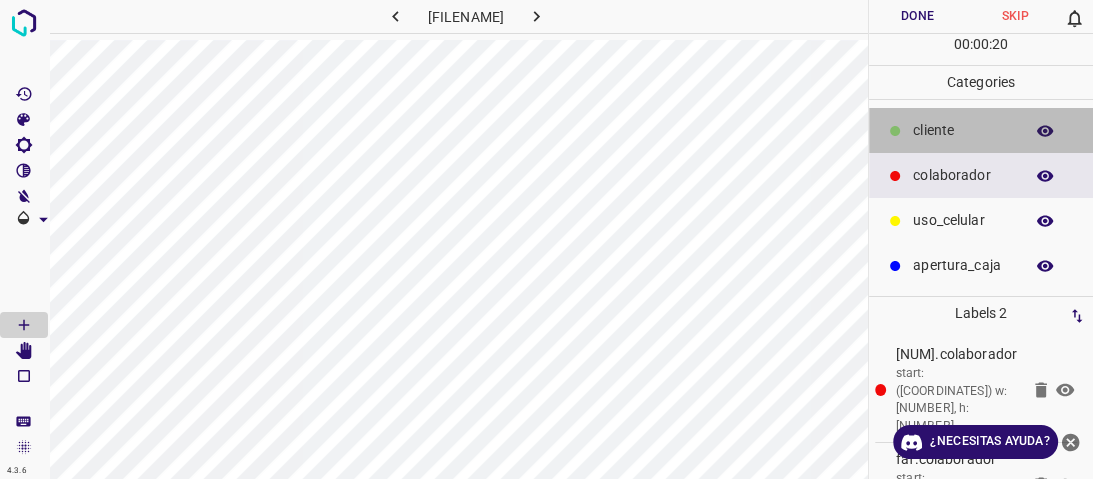 click on "​​cliente" at bounding box center (963, 130) 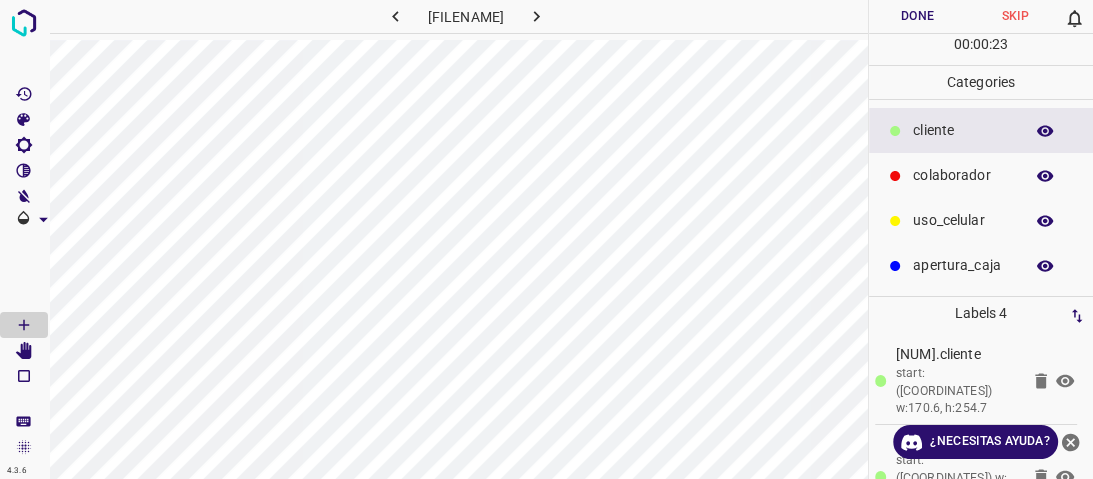 click on "​​cliente" at bounding box center (963, 130) 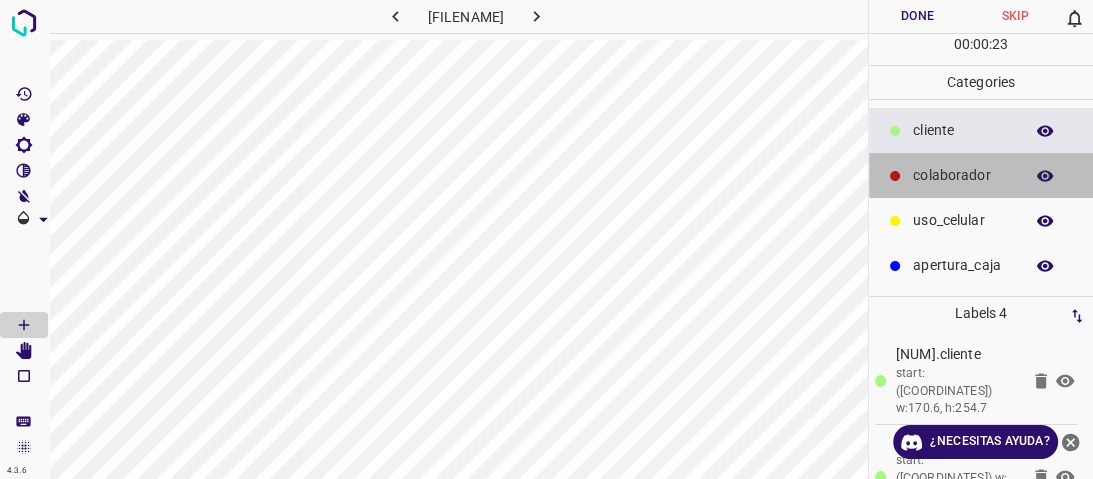 click on "colaborador" at bounding box center [981, 175] 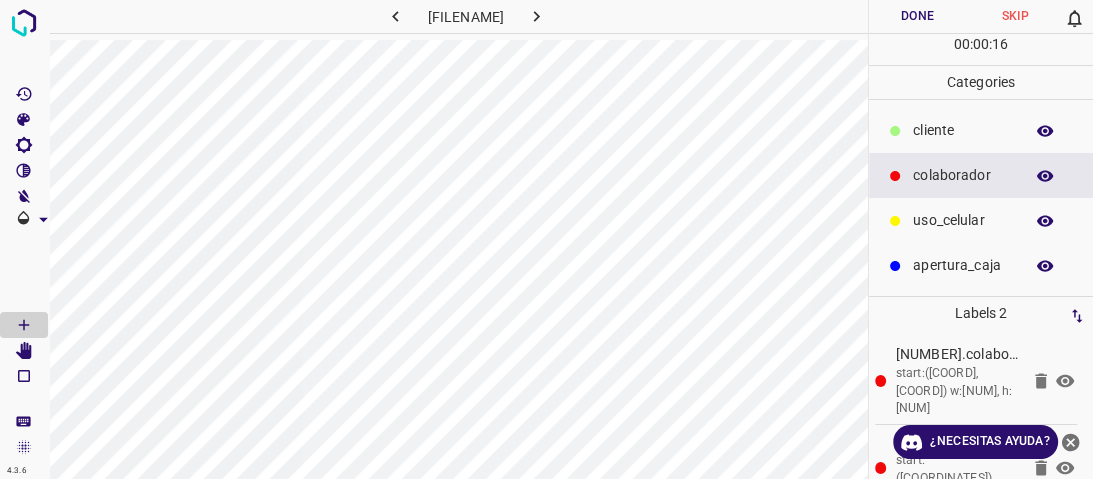 click at bounding box center [895, 131] 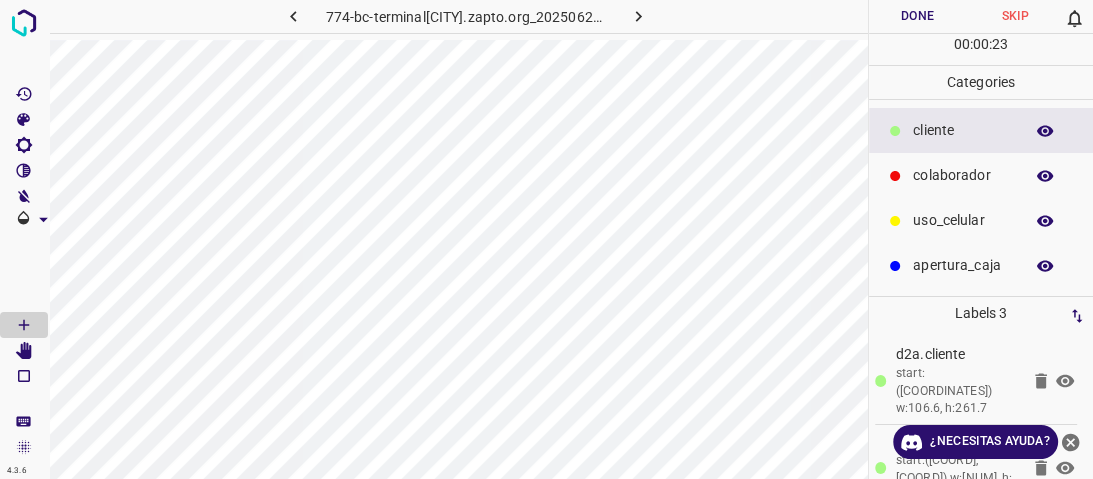click on "colaborador" at bounding box center (963, 130) 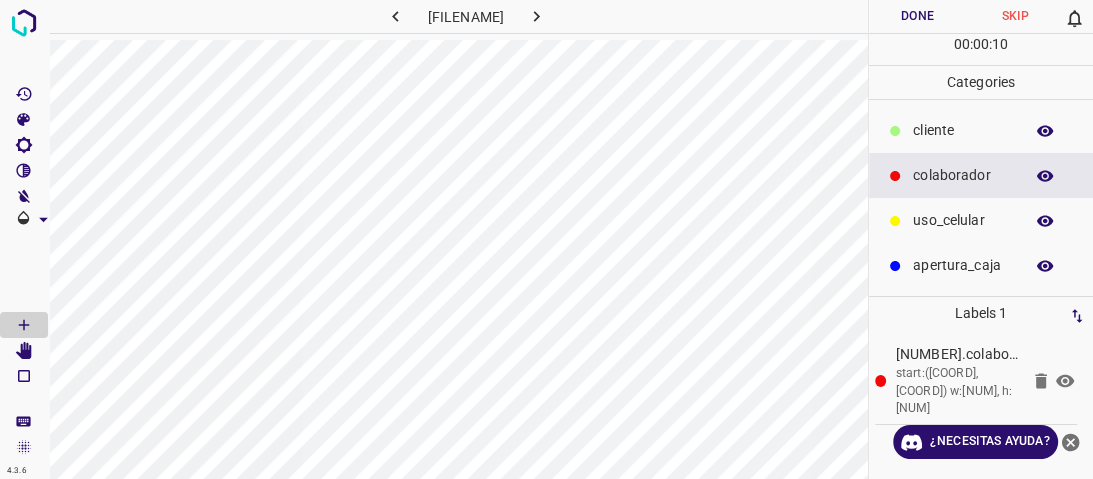 drag, startPoint x: 934, startPoint y: 112, endPoint x: 876, endPoint y: 117, distance: 58.21512 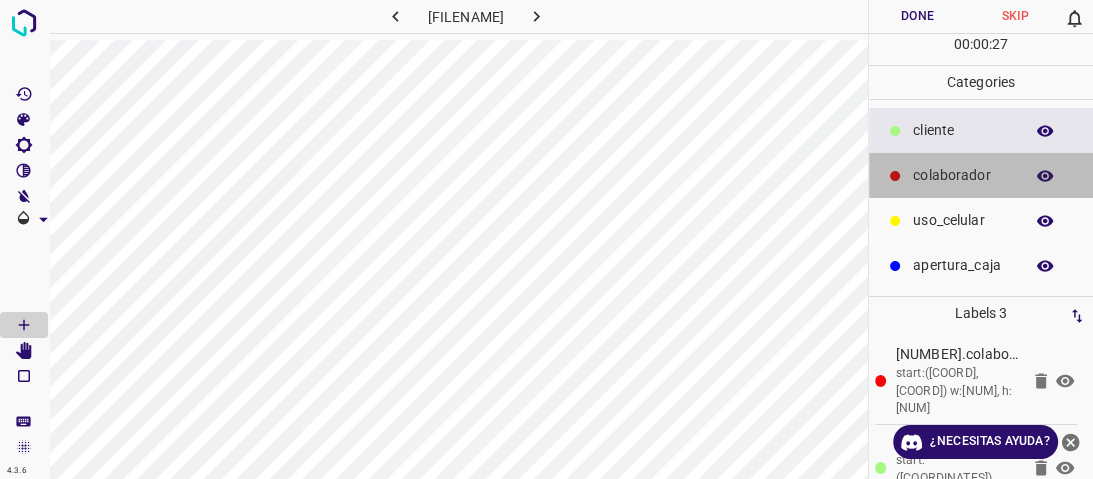 drag, startPoint x: 909, startPoint y: 186, endPoint x: 896, endPoint y: 184, distance: 13.152946 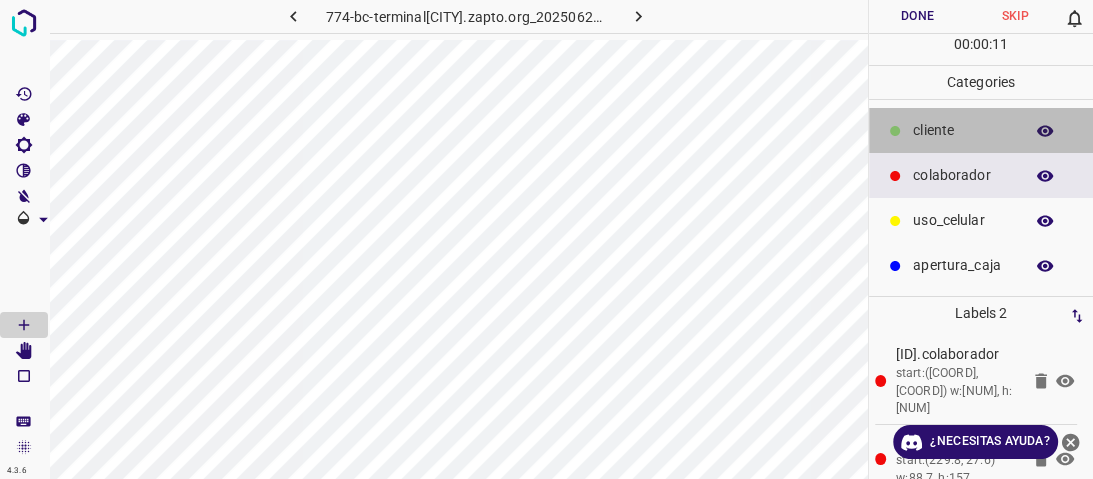 click on "​​cliente" at bounding box center (963, 130) 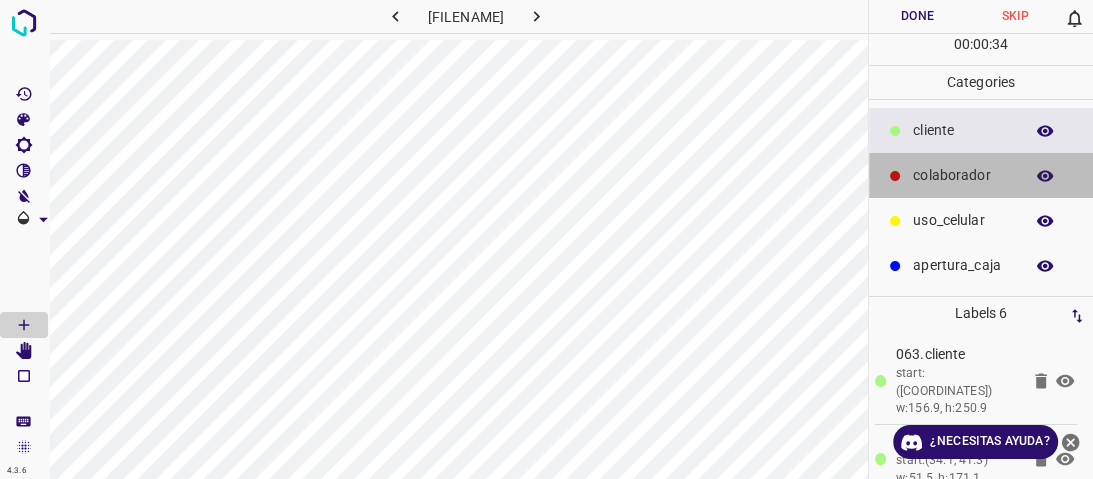 click at bounding box center [895, 176] 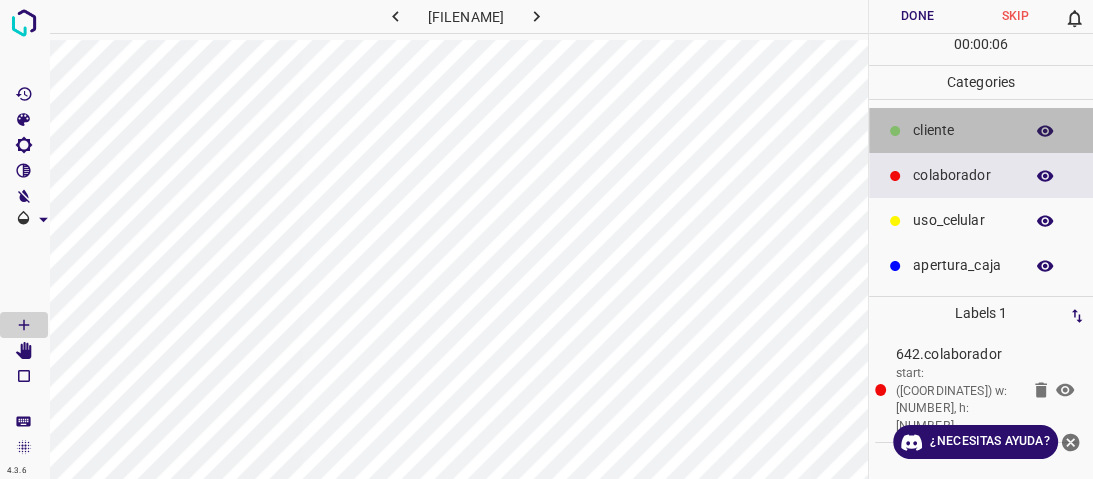click on "​​cliente" at bounding box center (963, 130) 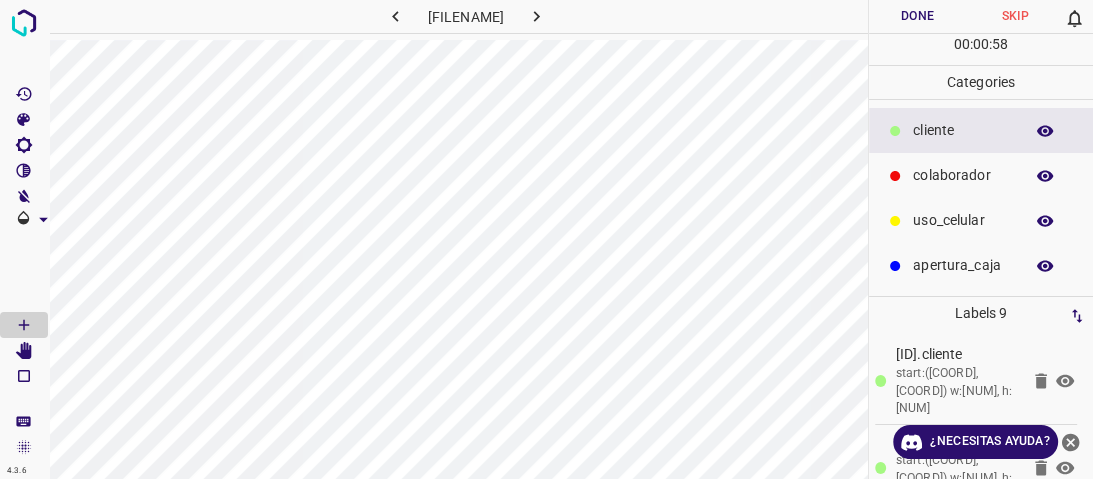 click on "colaborador" at bounding box center (963, 130) 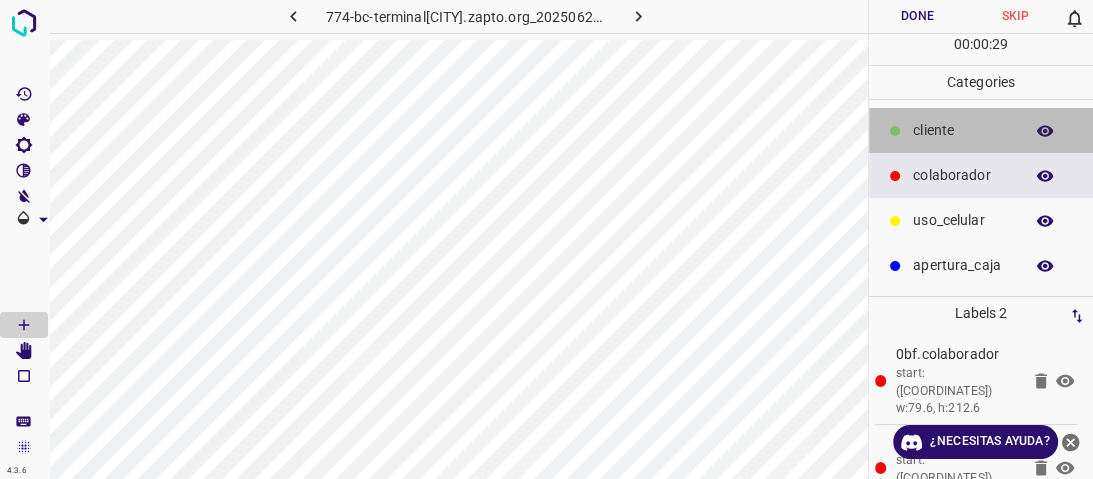 drag, startPoint x: 926, startPoint y: 128, endPoint x: 913, endPoint y: 128, distance: 13 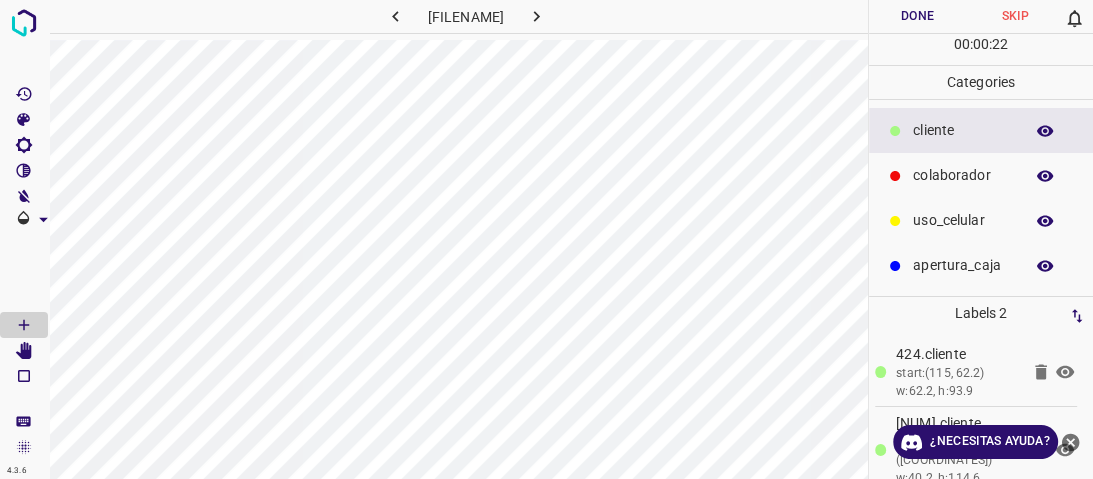 drag, startPoint x: 931, startPoint y: 217, endPoint x: 916, endPoint y: 212, distance: 15.811388 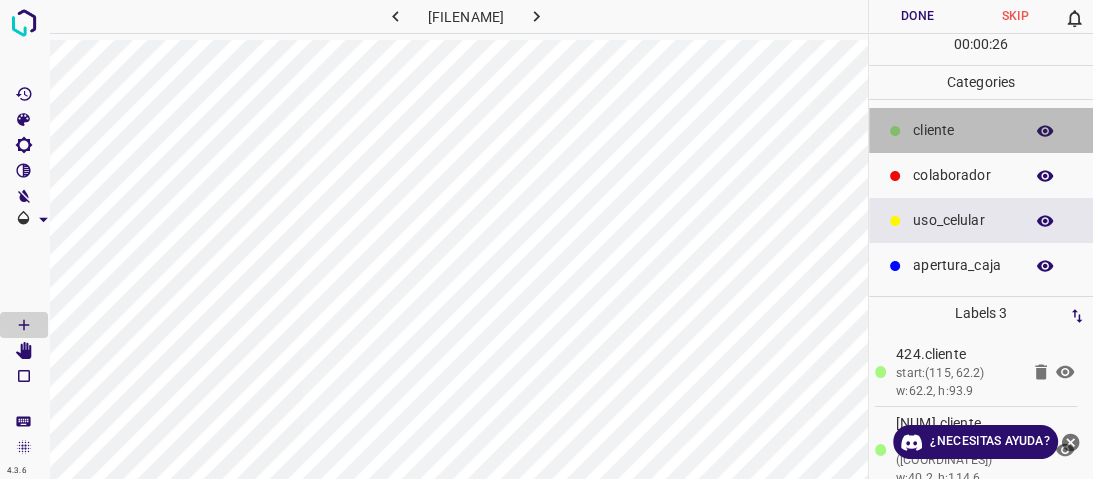click on "​​cliente" at bounding box center (963, 130) 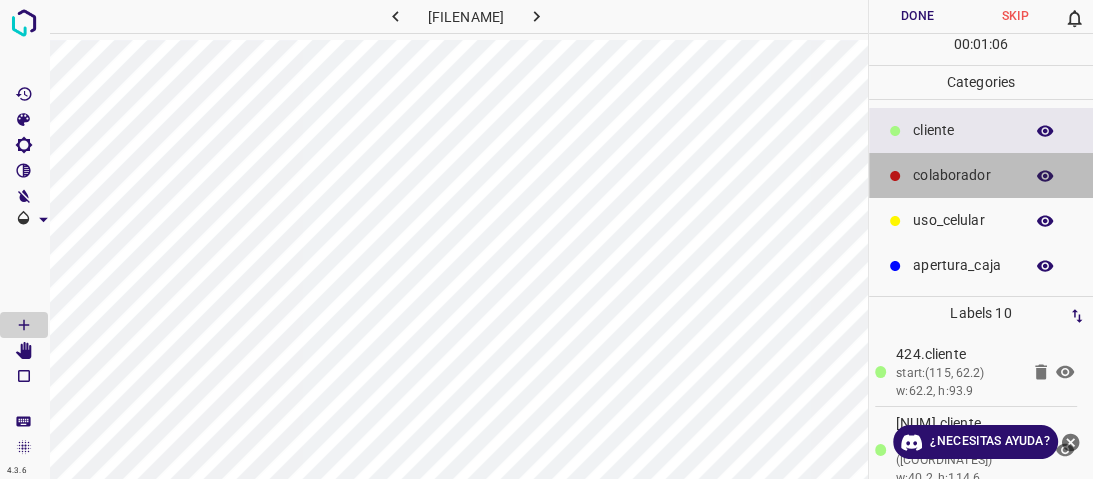 drag, startPoint x: 1004, startPoint y: 175, endPoint x: 968, endPoint y: 176, distance: 36.013885 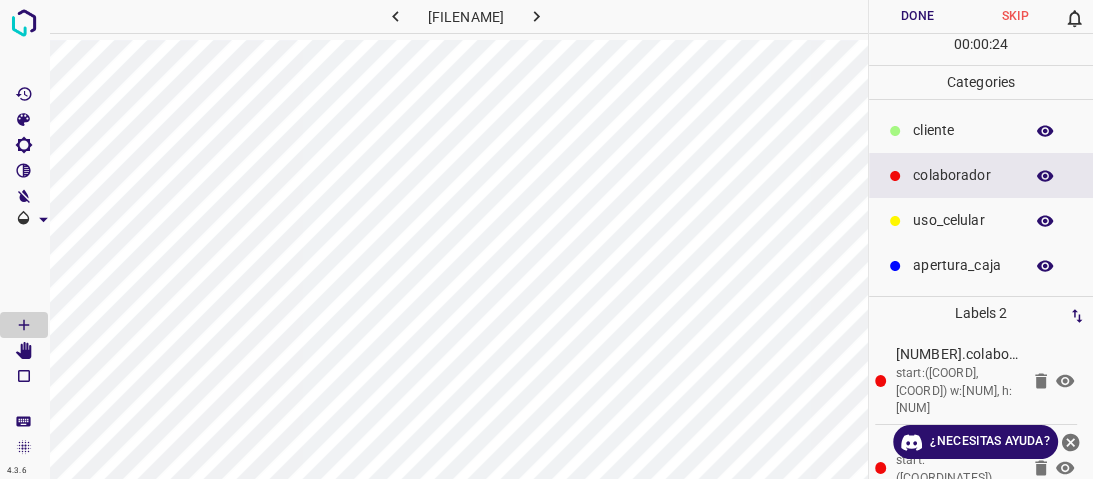 drag, startPoint x: 912, startPoint y: 125, endPoint x: 895, endPoint y: 122, distance: 17.262676 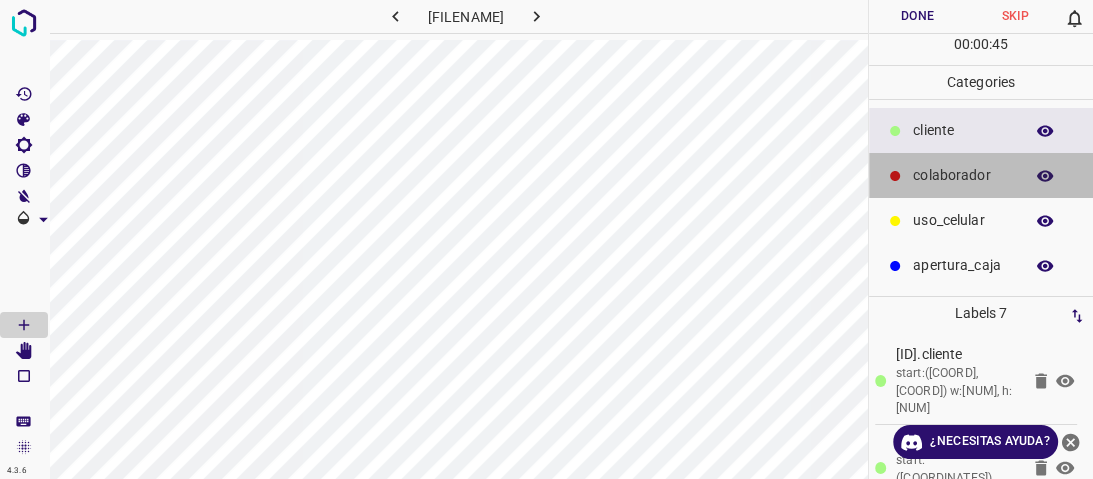 drag, startPoint x: 956, startPoint y: 179, endPoint x: 936, endPoint y: 180, distance: 20.024984 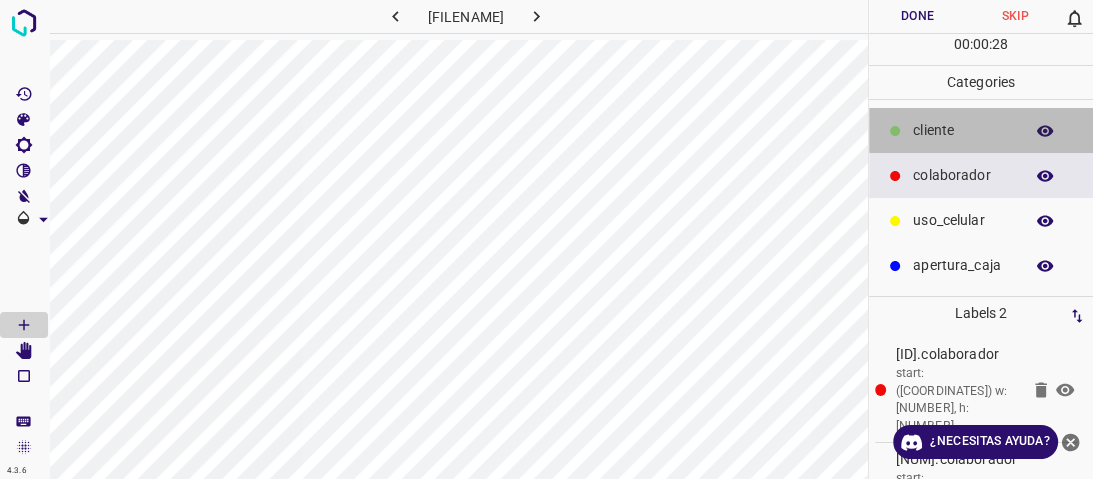 drag, startPoint x: 938, startPoint y: 122, endPoint x: 924, endPoint y: 120, distance: 14.142136 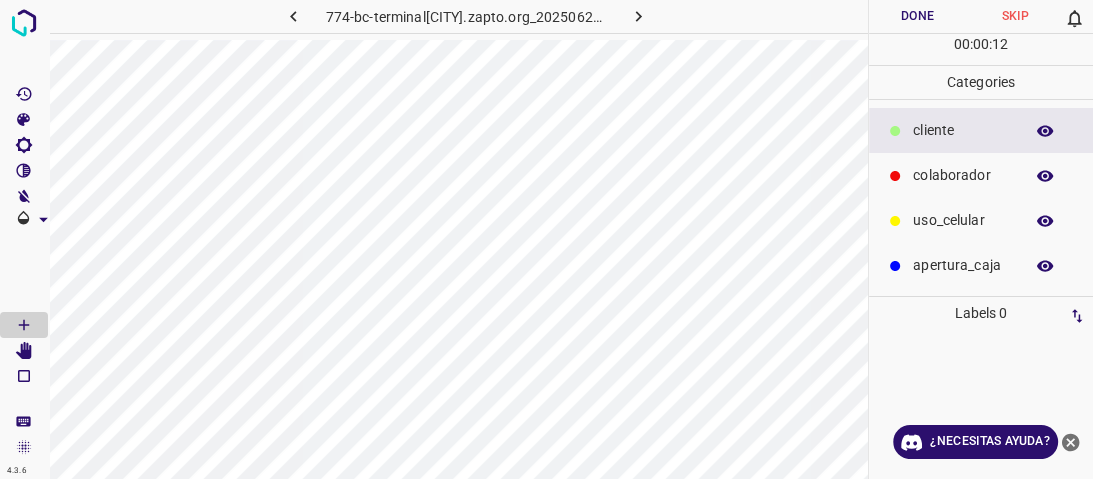 click on "colaborador" at bounding box center (963, 130) 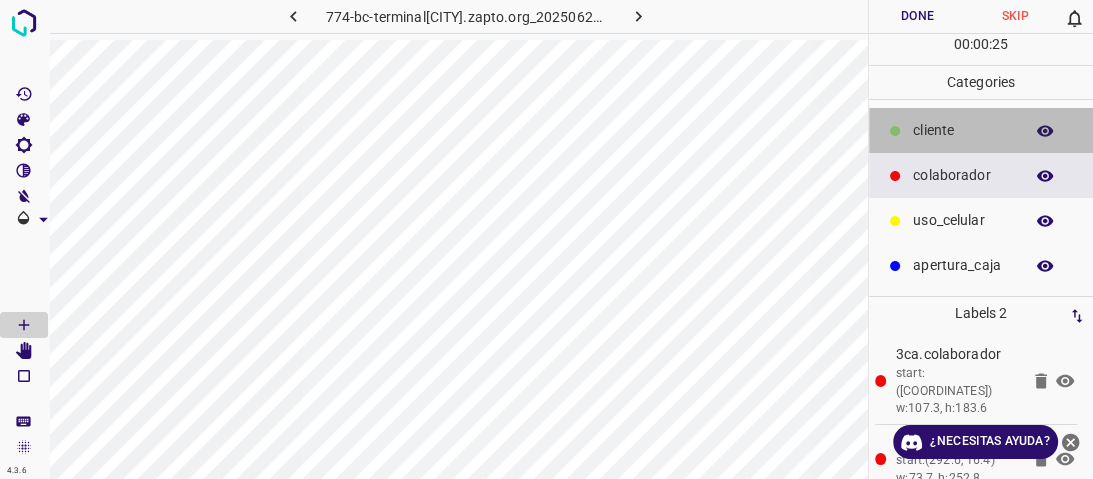 click on "​​cliente" at bounding box center [981, 130] 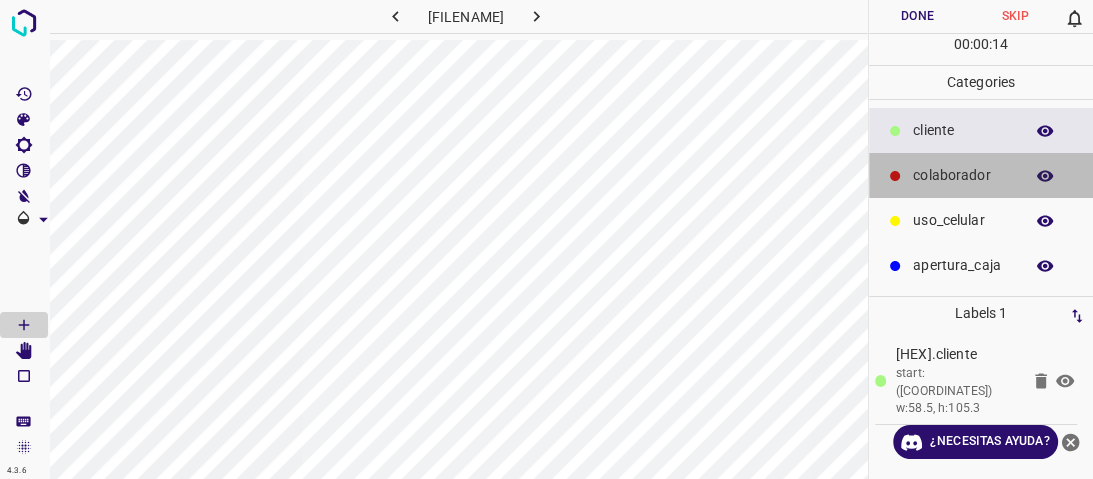 click on "colaborador" at bounding box center [963, 130] 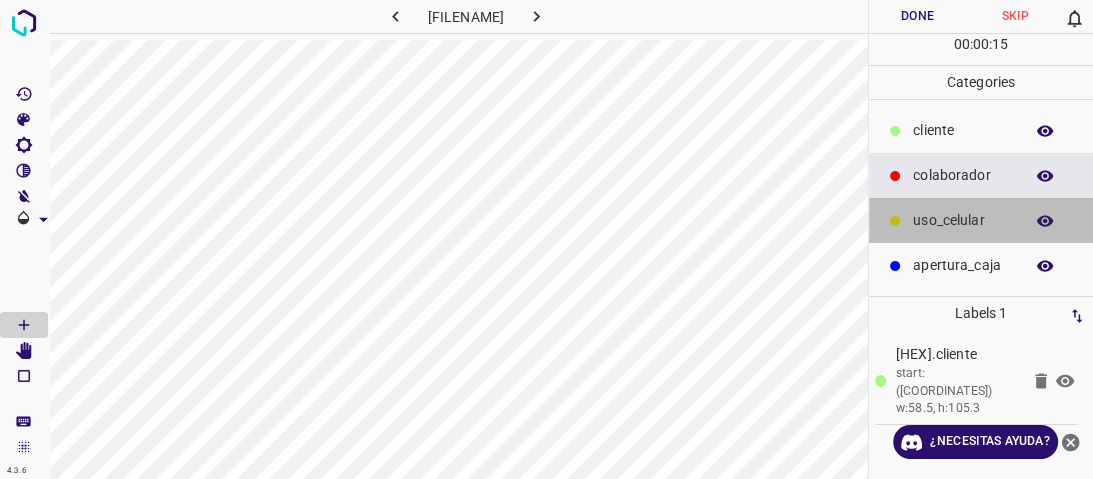 drag, startPoint x: 948, startPoint y: 239, endPoint x: 928, endPoint y: 236, distance: 20.22375 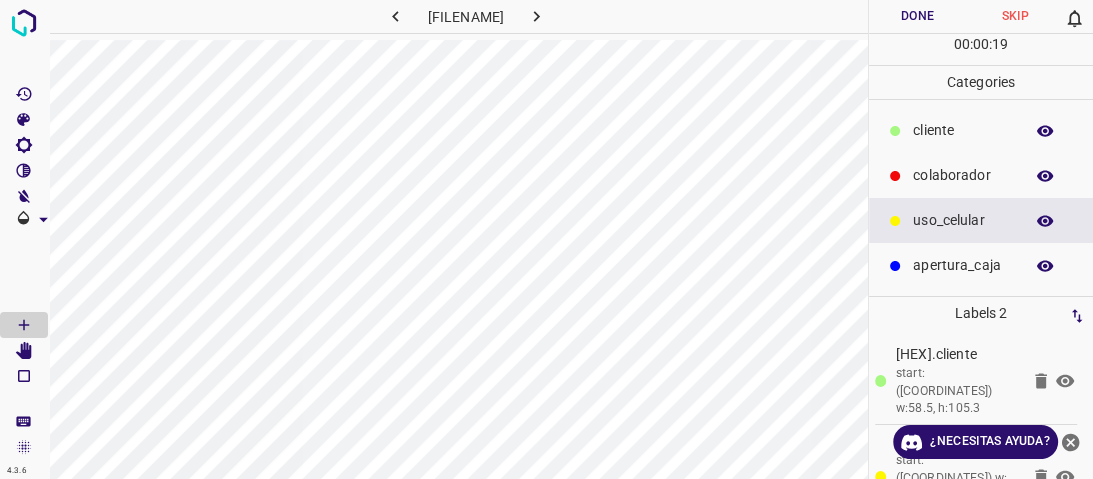 click on "​​cliente" at bounding box center [981, 130] 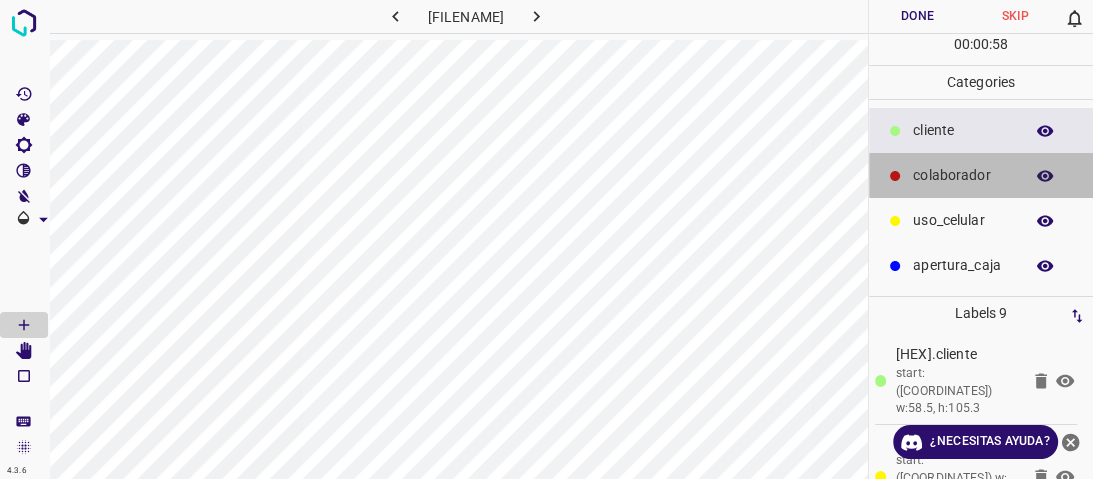 click on "colaborador" at bounding box center [981, 175] 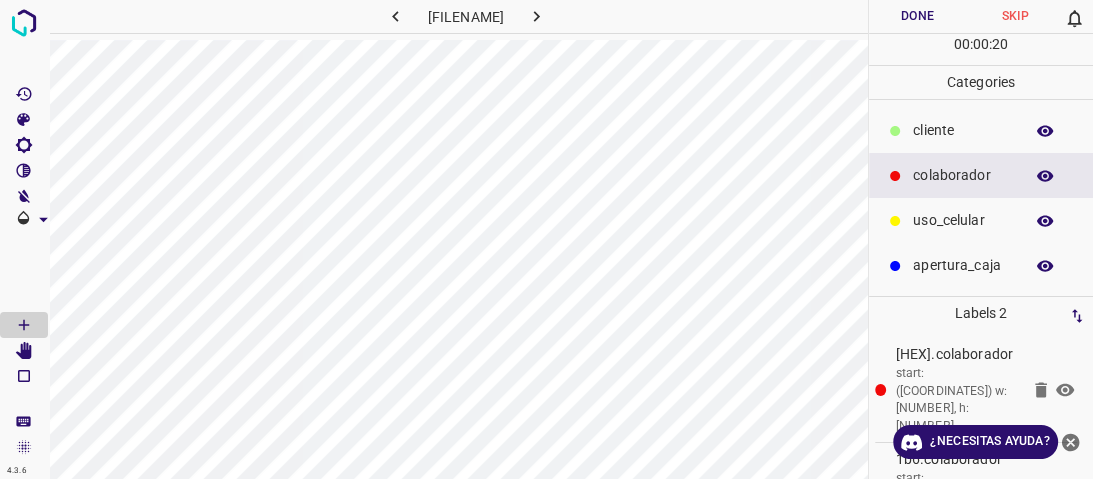 drag, startPoint x: 962, startPoint y: 137, endPoint x: 953, endPoint y: 128, distance: 12.727922 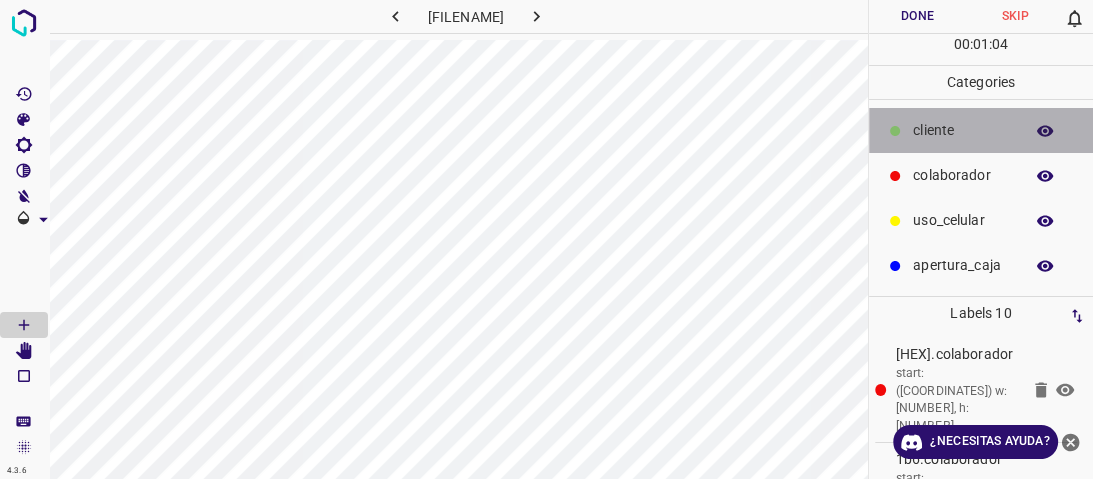 drag, startPoint x: 960, startPoint y: 132, endPoint x: 884, endPoint y: 160, distance: 80.99383 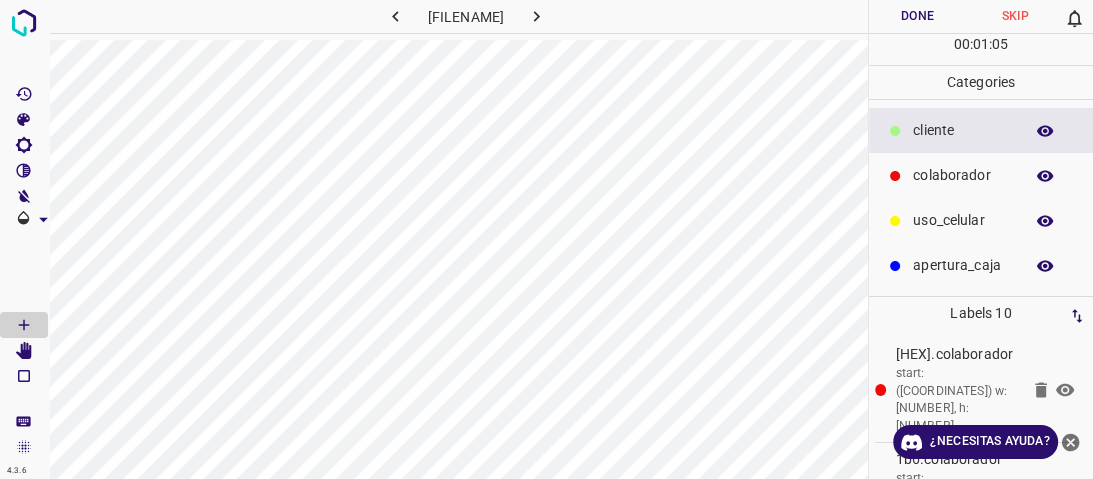 click on "​​cliente" at bounding box center [963, 130] 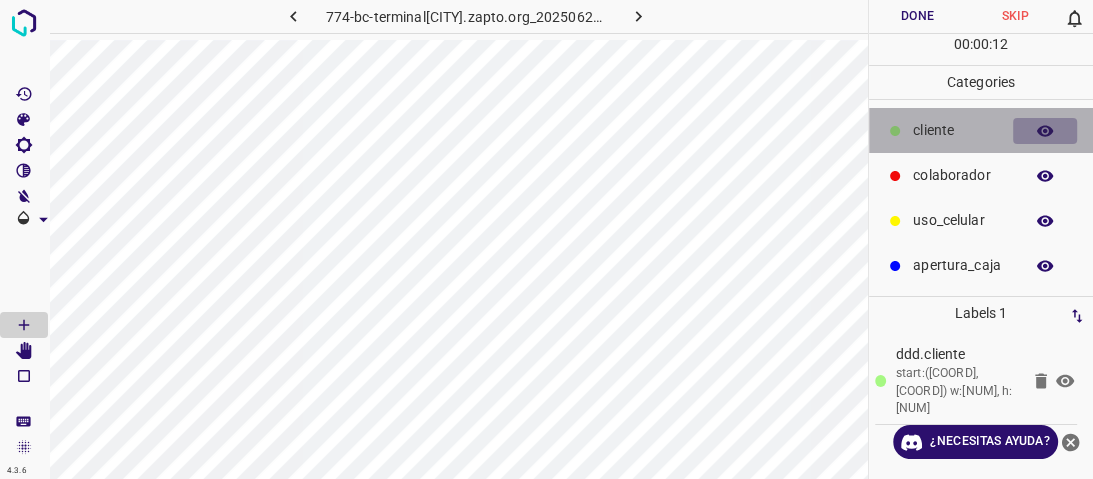 click at bounding box center [1045, 130] 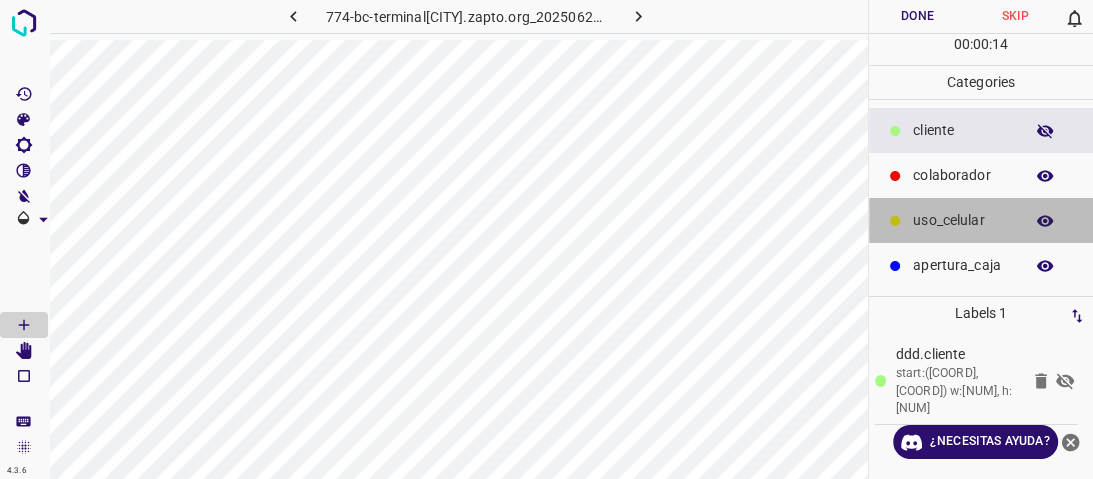 drag, startPoint x: 916, startPoint y: 228, endPoint x: 883, endPoint y: 234, distance: 33.54102 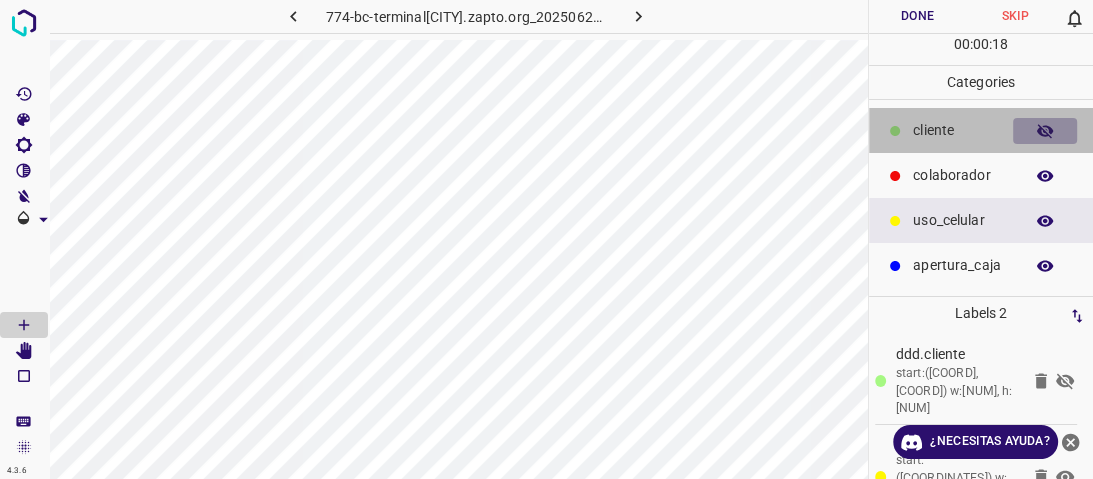drag, startPoint x: 1056, startPoint y: 128, endPoint x: 963, endPoint y: 200, distance: 117.61378 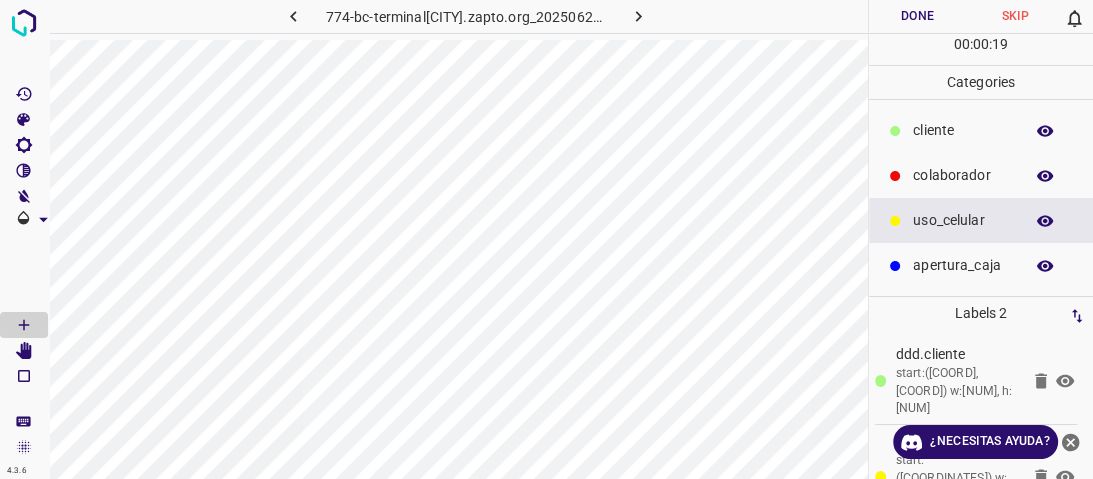 click on "colaborador" at bounding box center [963, 130] 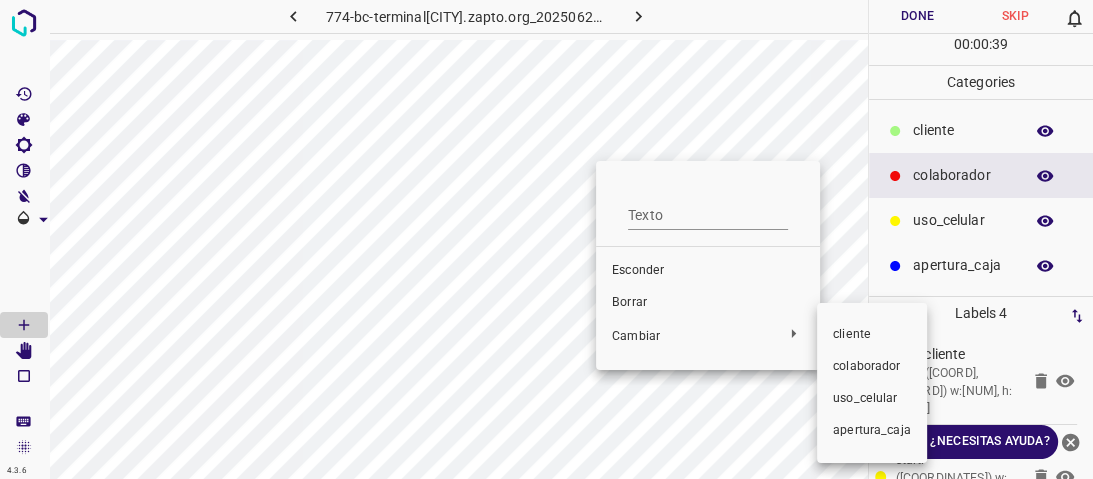 click on "cliente" at bounding box center [638, 270] 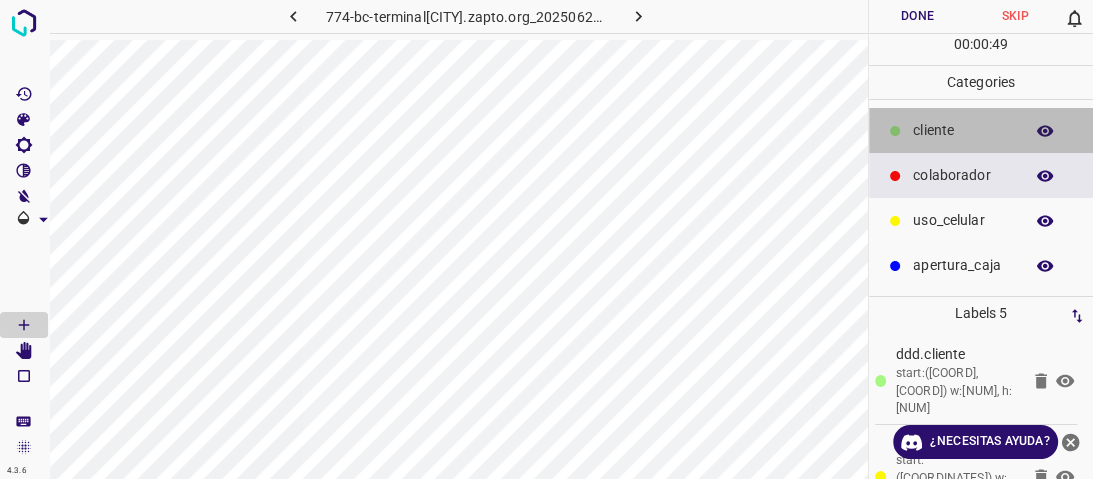 click on "​​cliente" at bounding box center (963, 130) 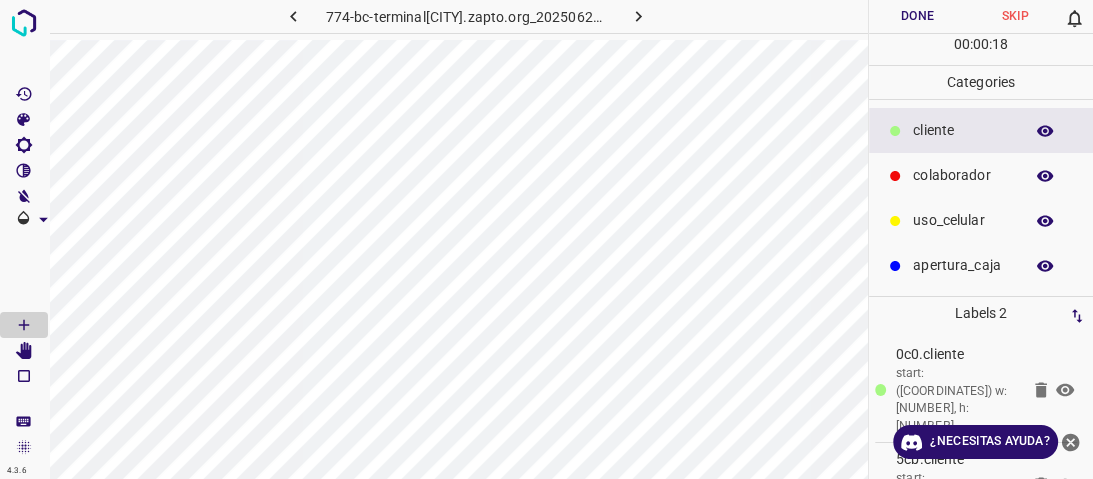 click on "colaborador" at bounding box center (981, 175) 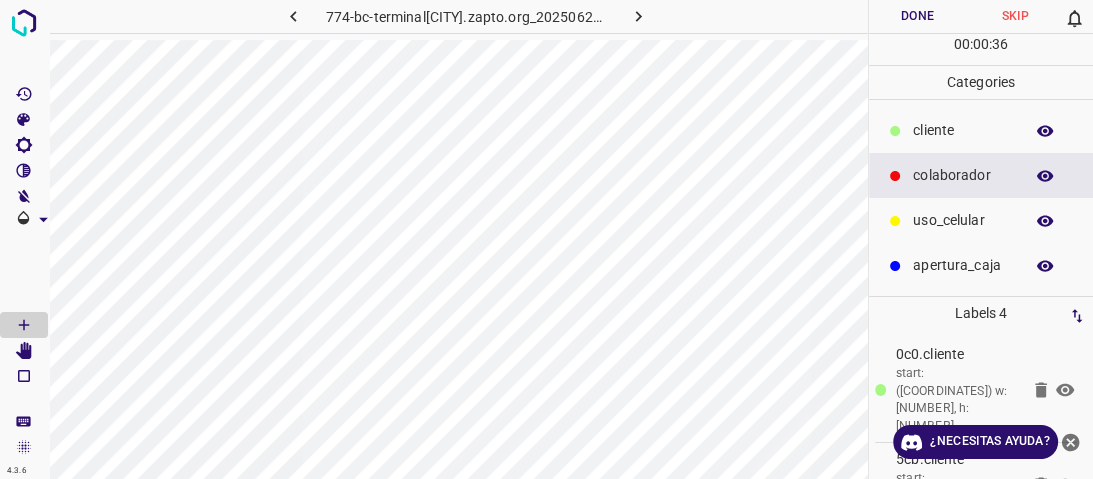 click on "Done" at bounding box center [918, 16] 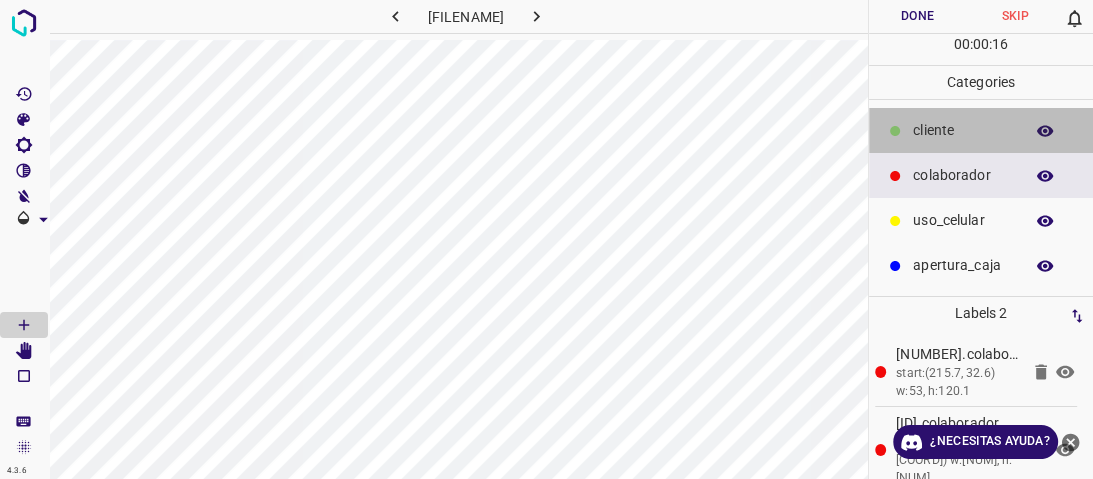 click on "​​cliente" at bounding box center (981, 130) 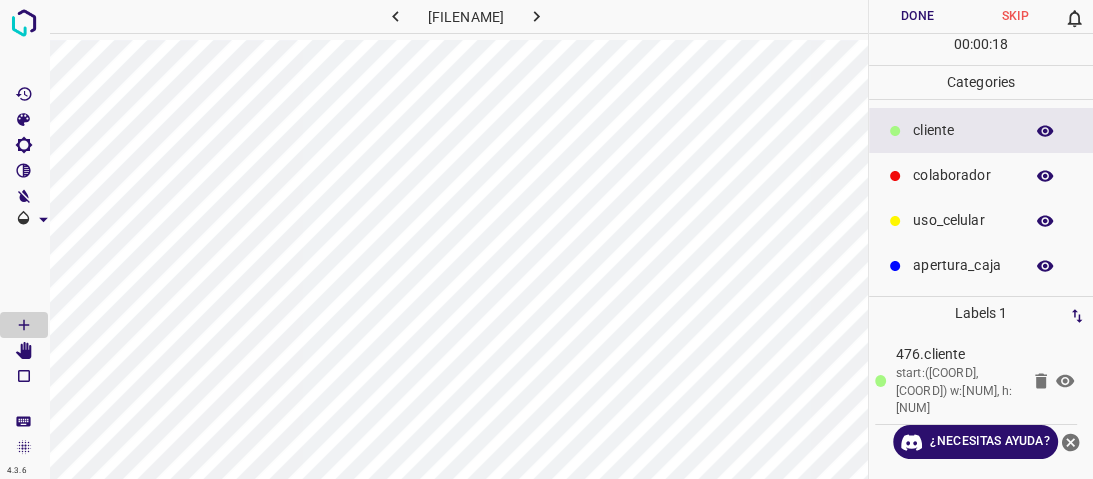 click on "colaborador" at bounding box center (963, 130) 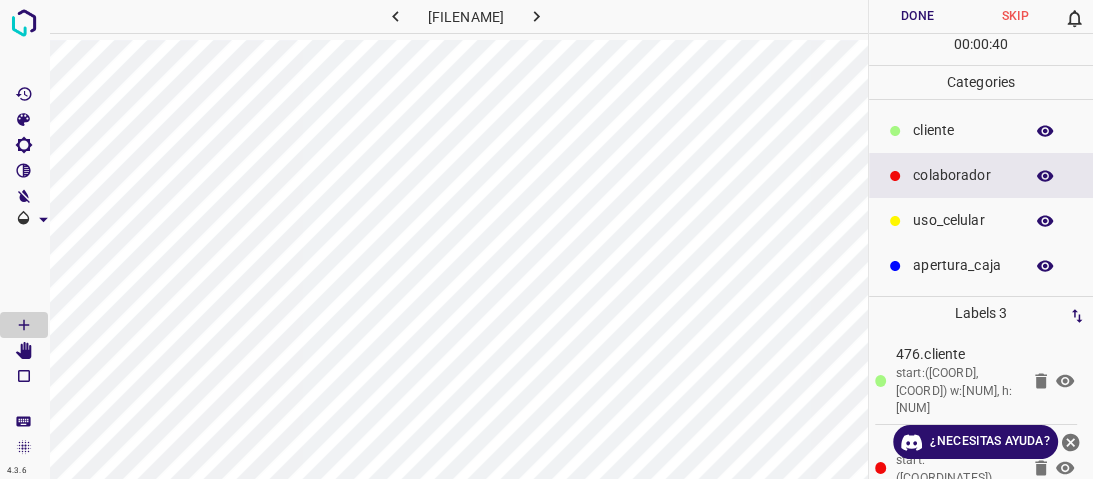 click on "​​cliente" at bounding box center (963, 130) 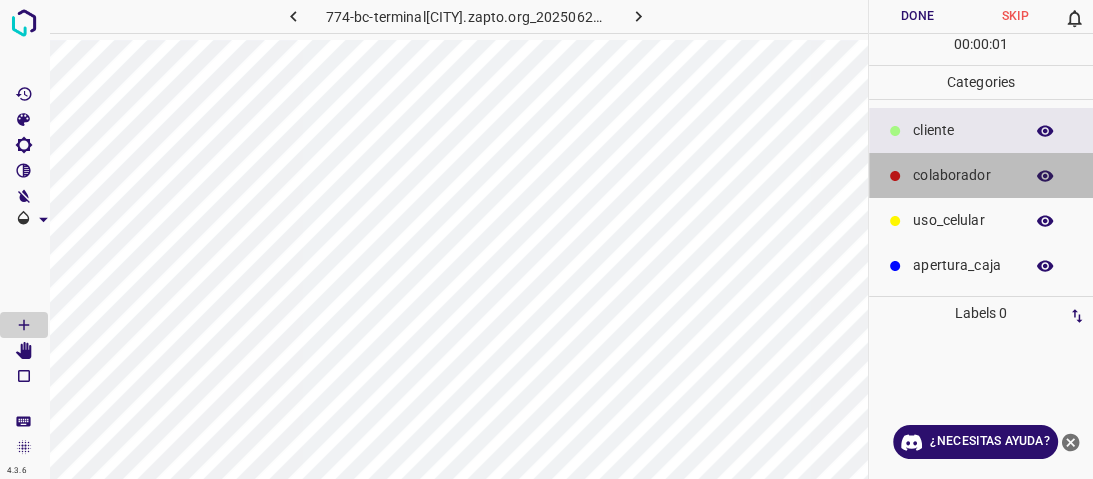 drag, startPoint x: 957, startPoint y: 164, endPoint x: 938, endPoint y: 173, distance: 21.023796 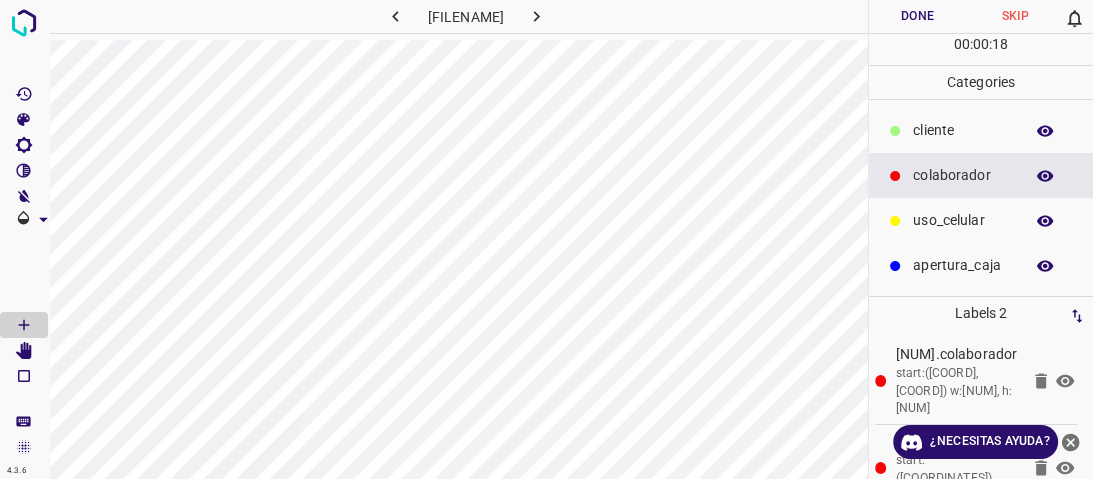 click on "​​cliente" at bounding box center [963, 130] 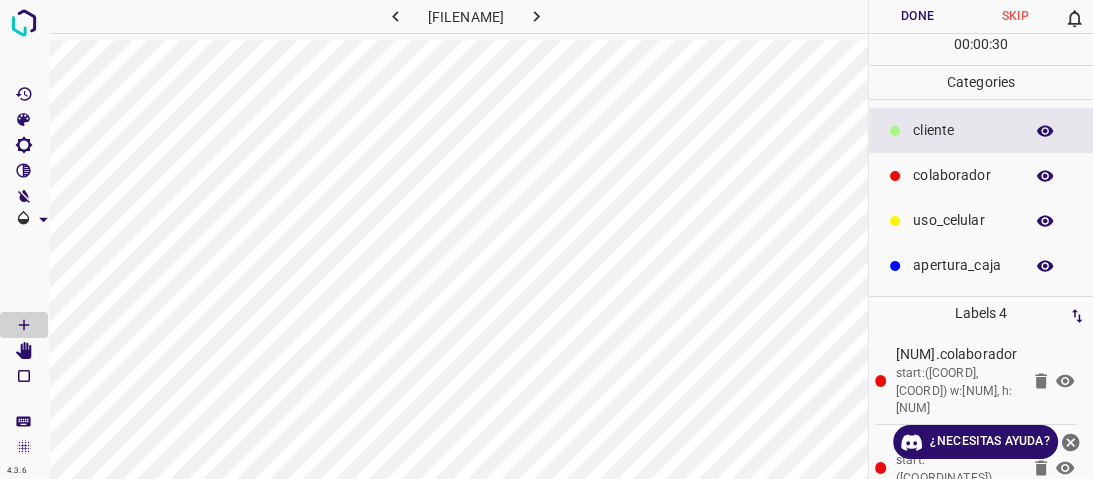 click at bounding box center (1045, 130) 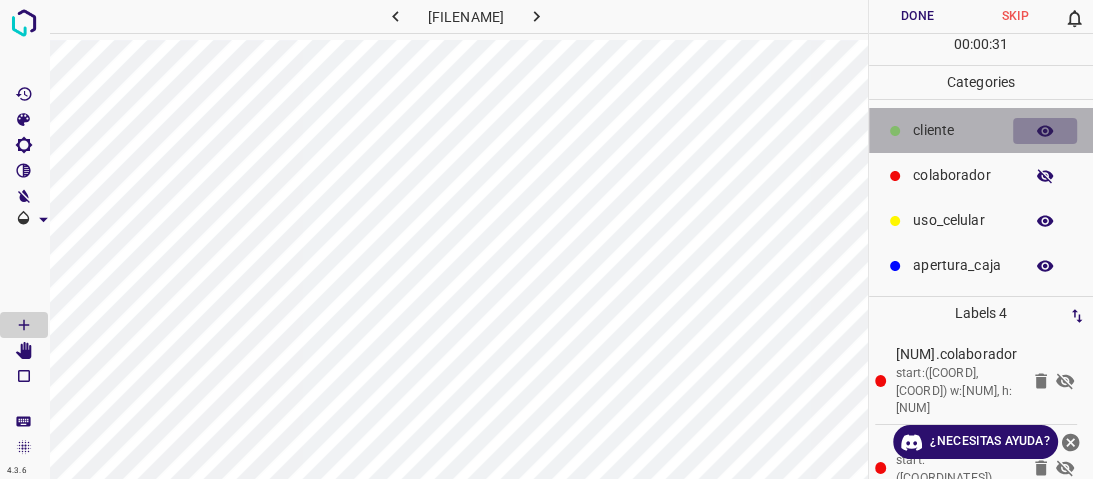 click at bounding box center (1045, 131) 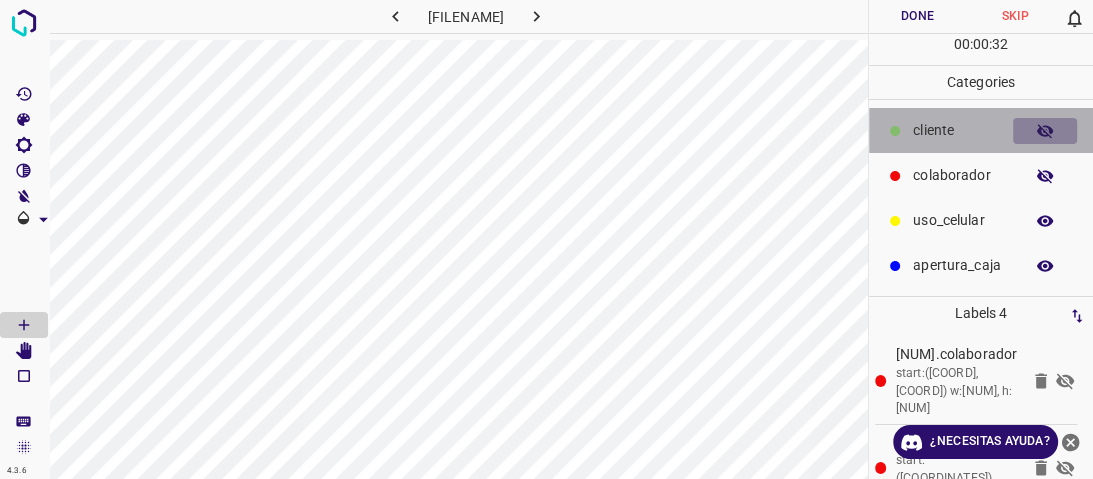 click at bounding box center (1045, 131) 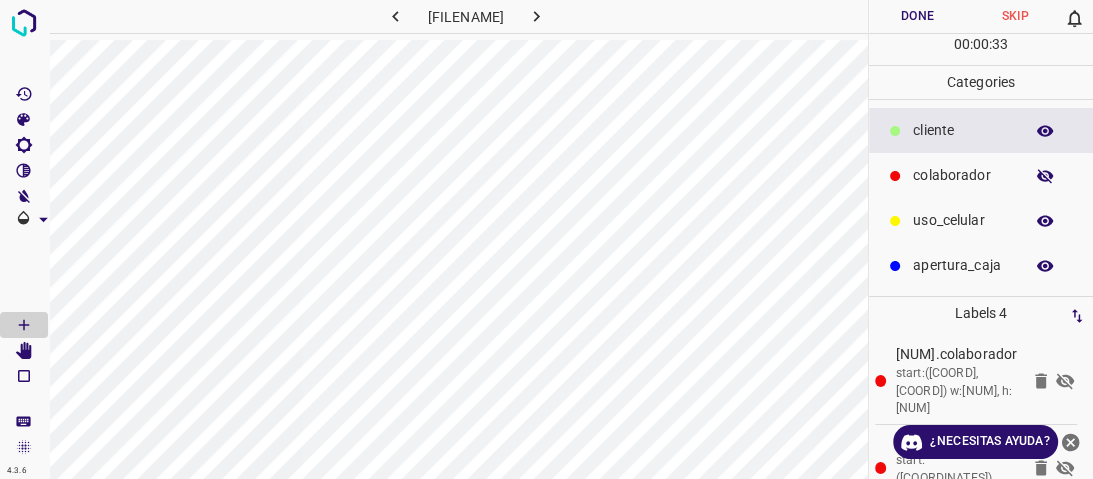 click at bounding box center (1045, 176) 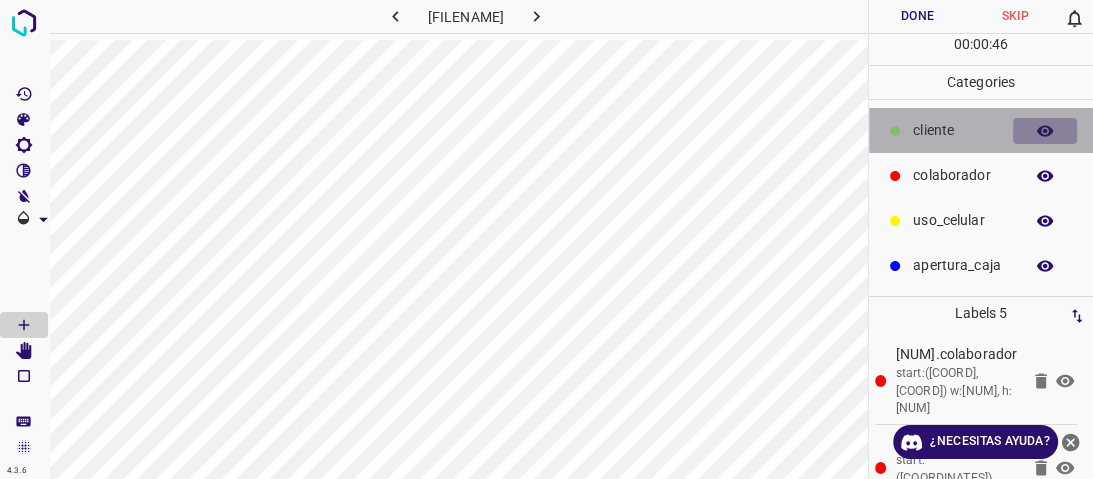 click at bounding box center (1045, 131) 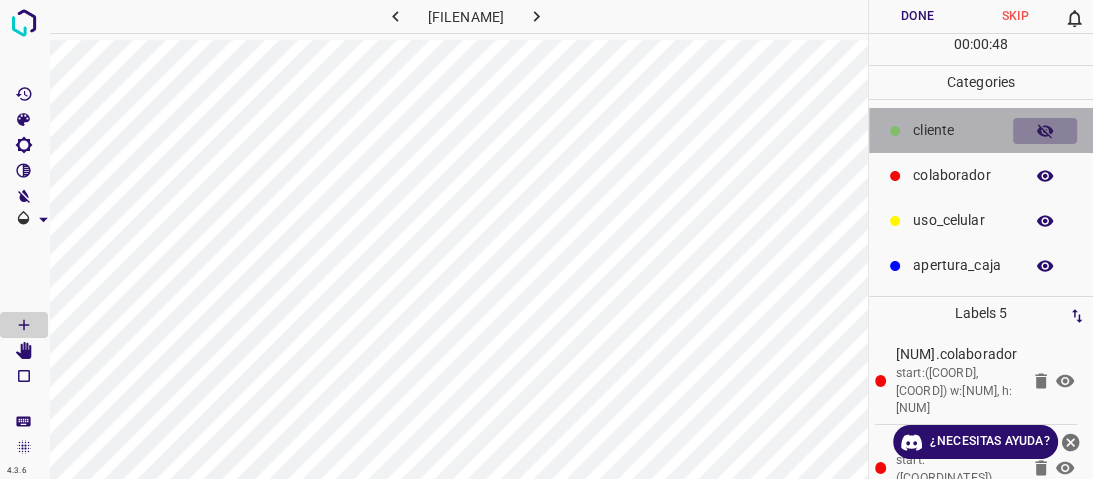 click at bounding box center [1045, 131] 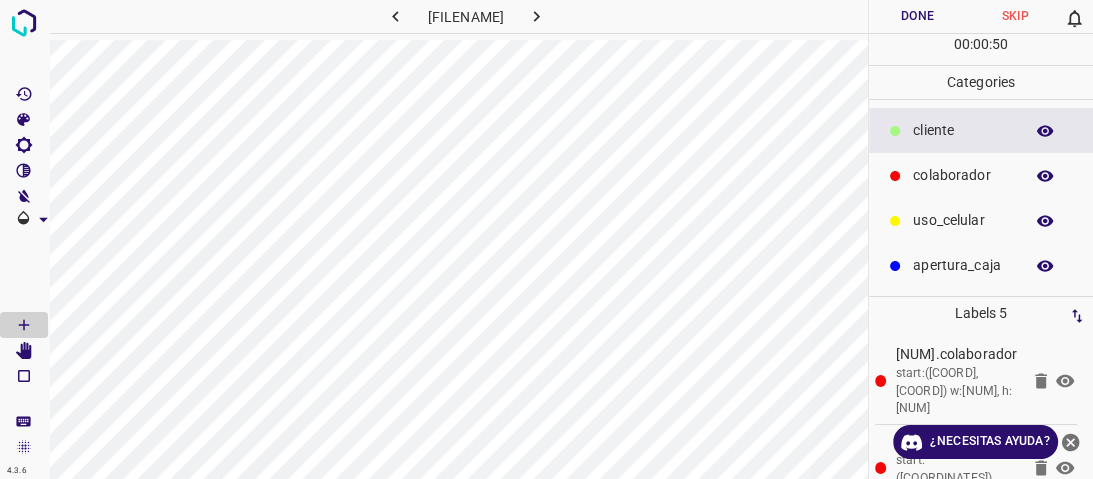 click on "colaborador" at bounding box center (963, 130) 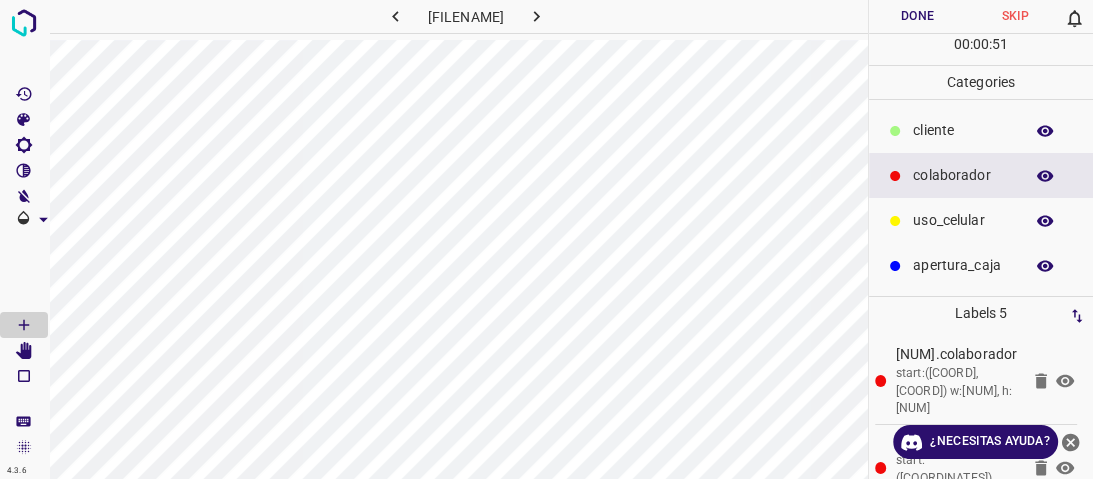 drag, startPoint x: 933, startPoint y: 216, endPoint x: 875, endPoint y: 205, distance: 59.03389 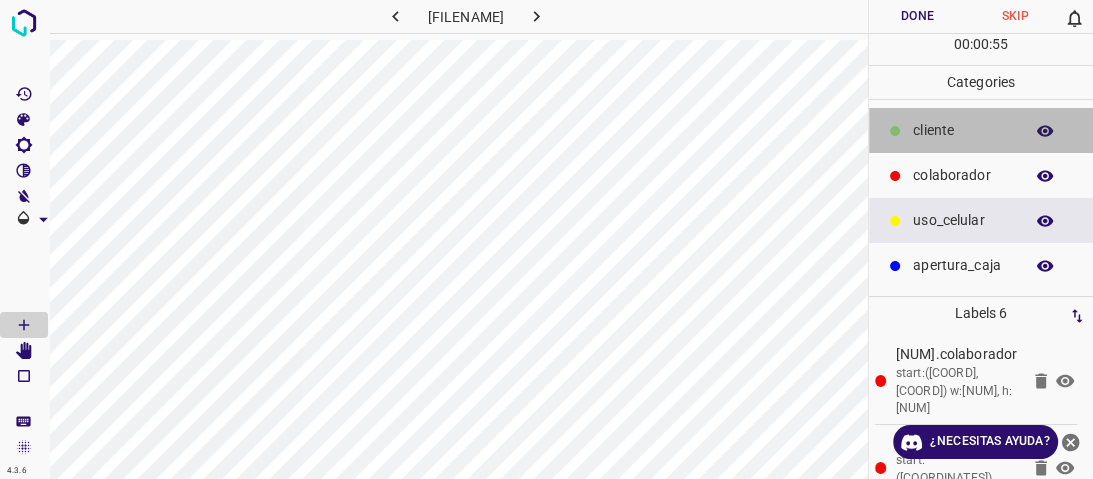 click on "​​cliente" at bounding box center [981, 130] 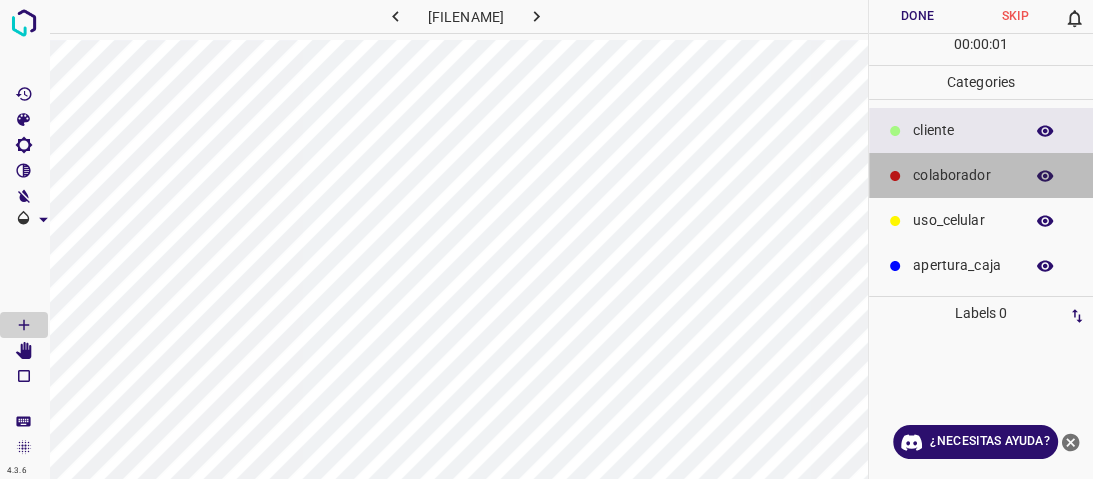 drag, startPoint x: 932, startPoint y: 162, endPoint x: 876, endPoint y: 183, distance: 59.808025 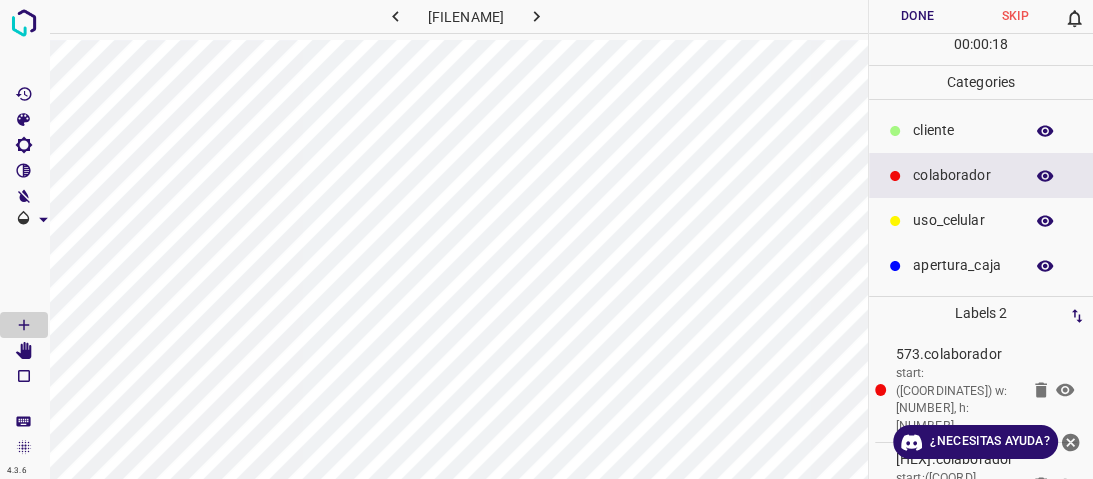 drag, startPoint x: 950, startPoint y: 119, endPoint x: 928, endPoint y: 127, distance: 23.409399 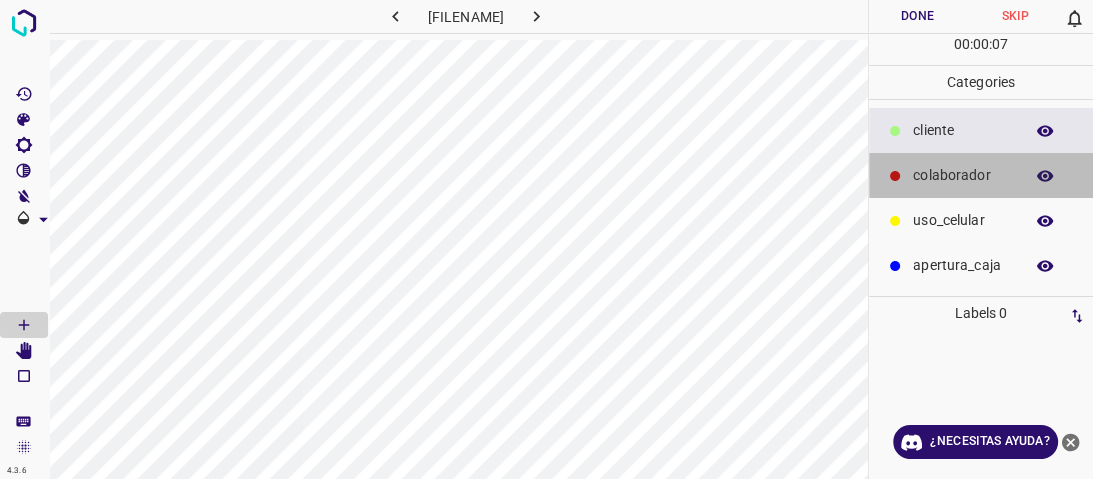 click on "colaborador" at bounding box center [963, 130] 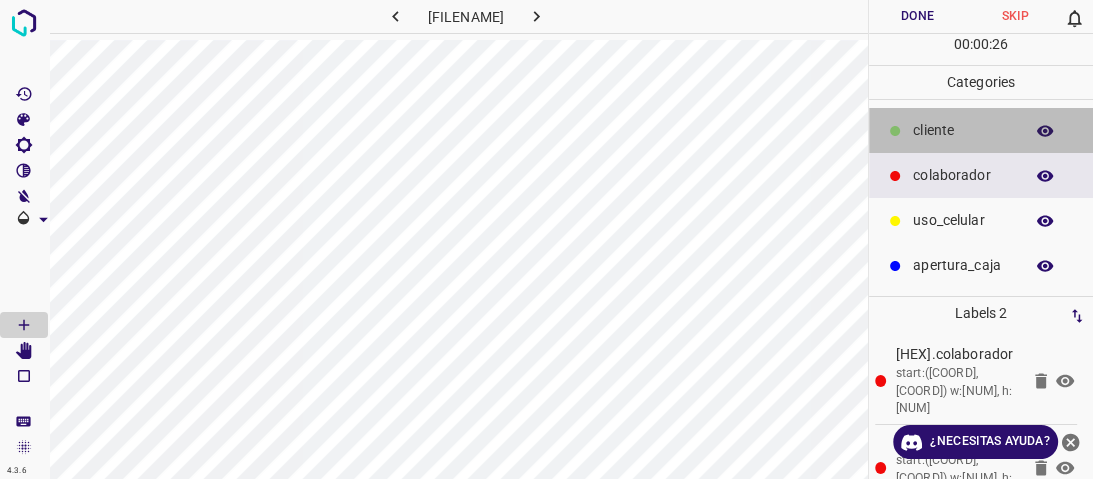 drag, startPoint x: 926, startPoint y: 128, endPoint x: 908, endPoint y: 127, distance: 18.027756 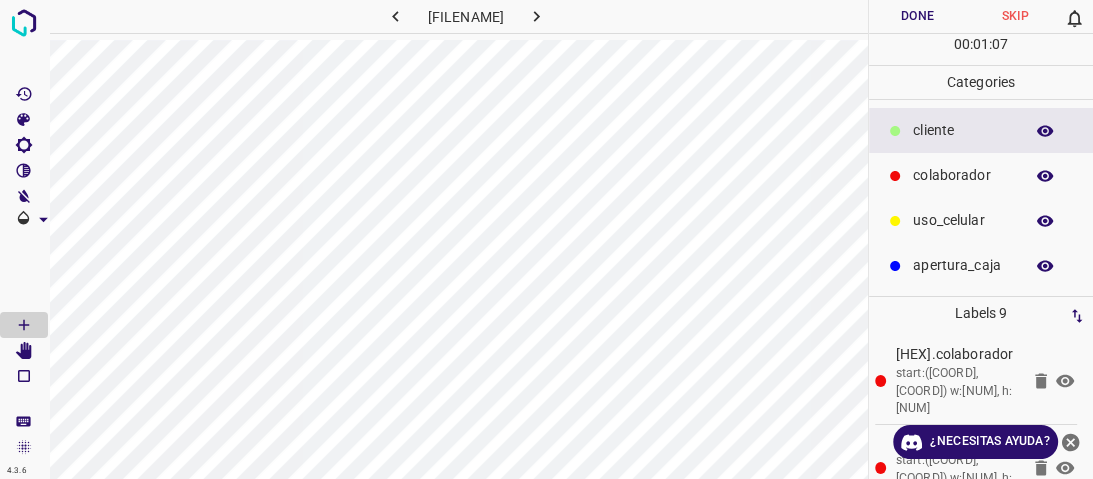 click on "​​cliente" at bounding box center (963, 130) 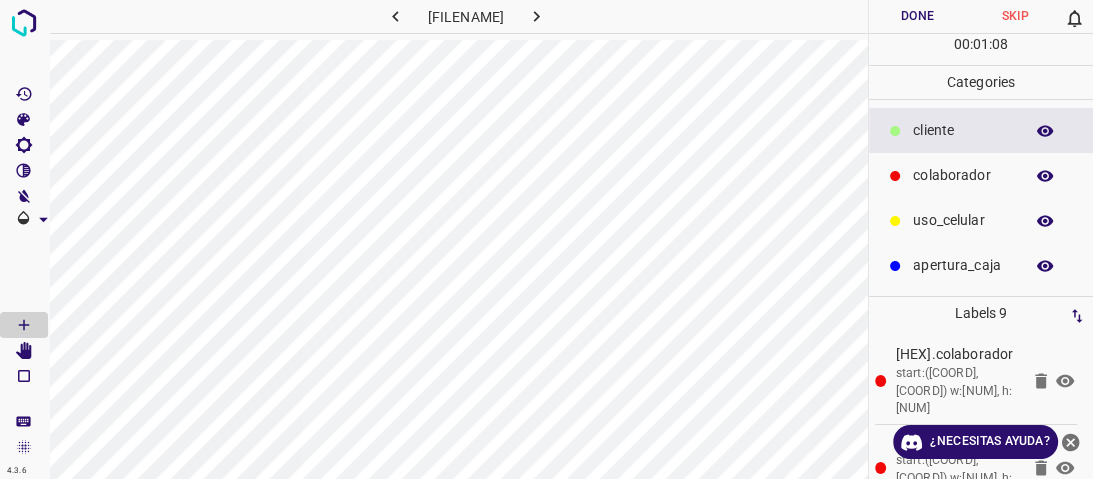 click on "​​cliente" at bounding box center (963, 130) 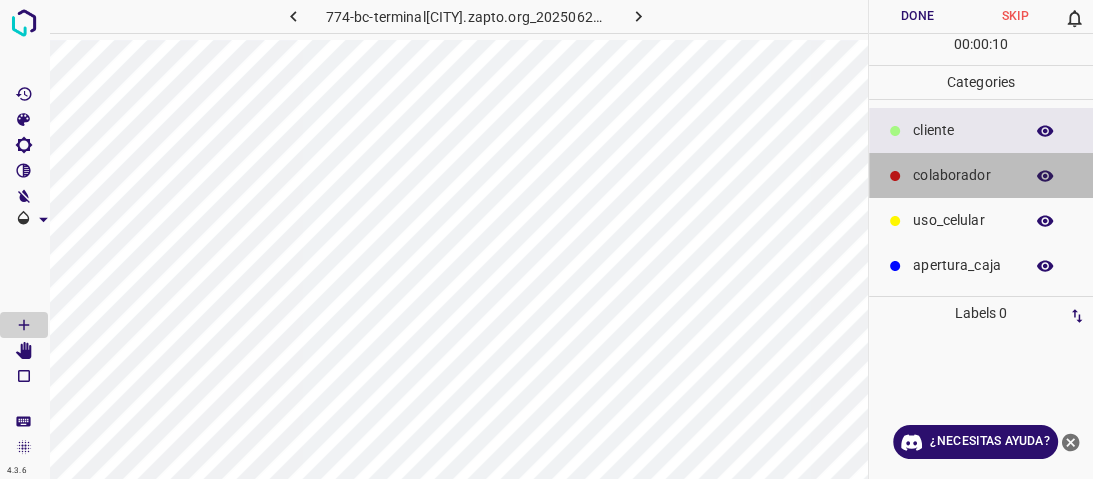 click on "colaborador" at bounding box center (963, 130) 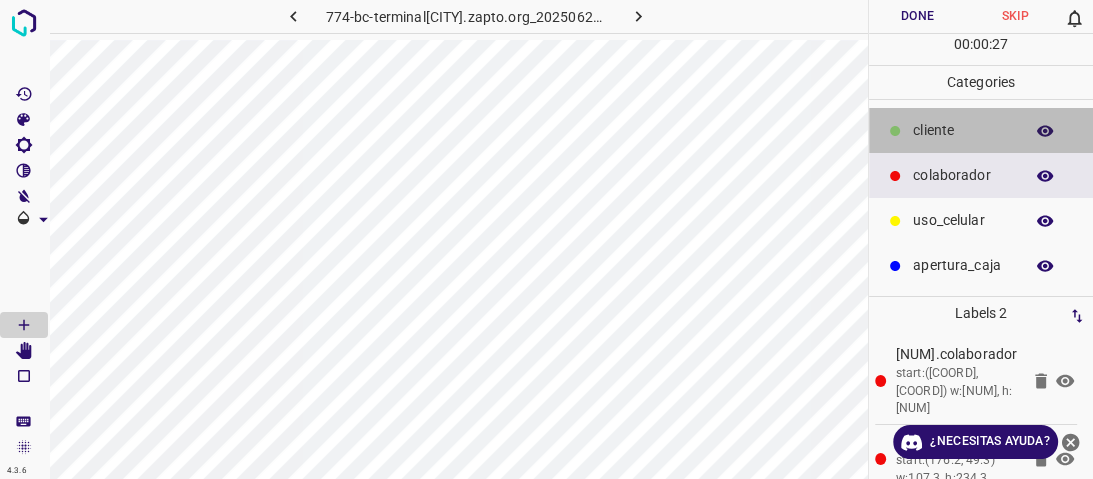click on "[FILENAME] Done Skip 0 00   : 00   : 27   Categories [CAT] [CAT] [CAT] Labels   2 [NUM].colaborador
start:([COORD], [COORD])
w:[NUM], h:[NUM]
[NUM].colaborador
start:([COORD], [COORD])
w:[NUM], h:[NUM]" at bounding box center (546, 239) 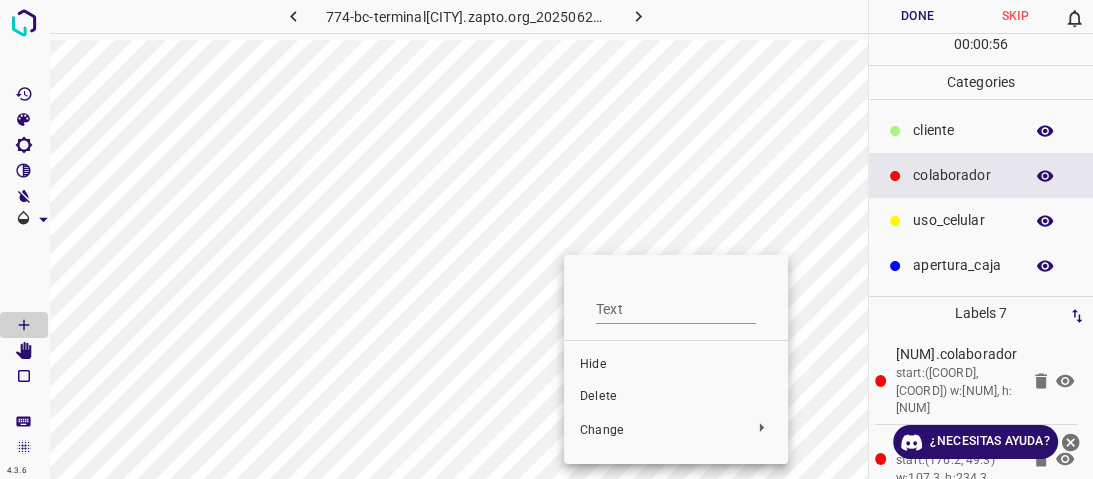 drag, startPoint x: 881, startPoint y: 134, endPoint x: 872, endPoint y: 129, distance: 10.29563 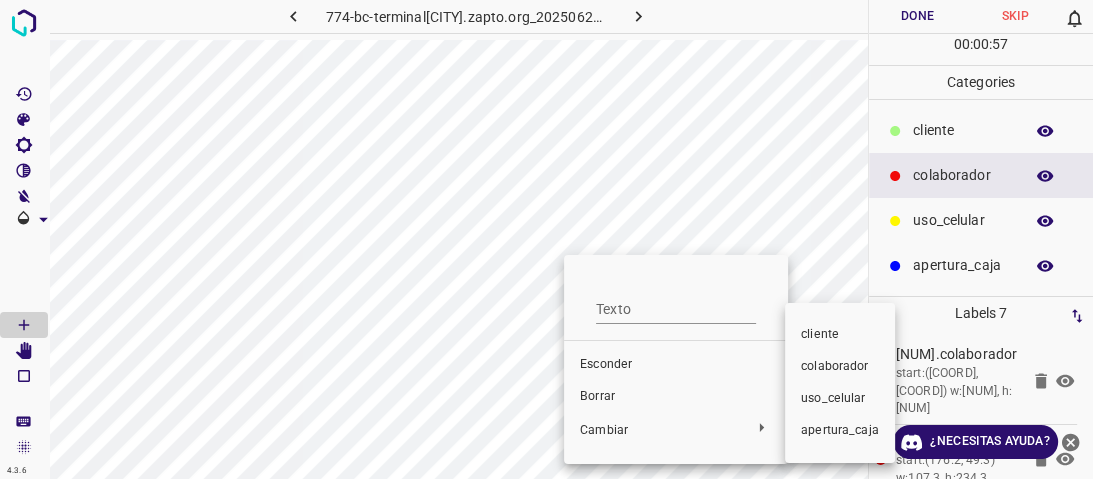 drag, startPoint x: 816, startPoint y: 332, endPoint x: 604, endPoint y: 326, distance: 212.08488 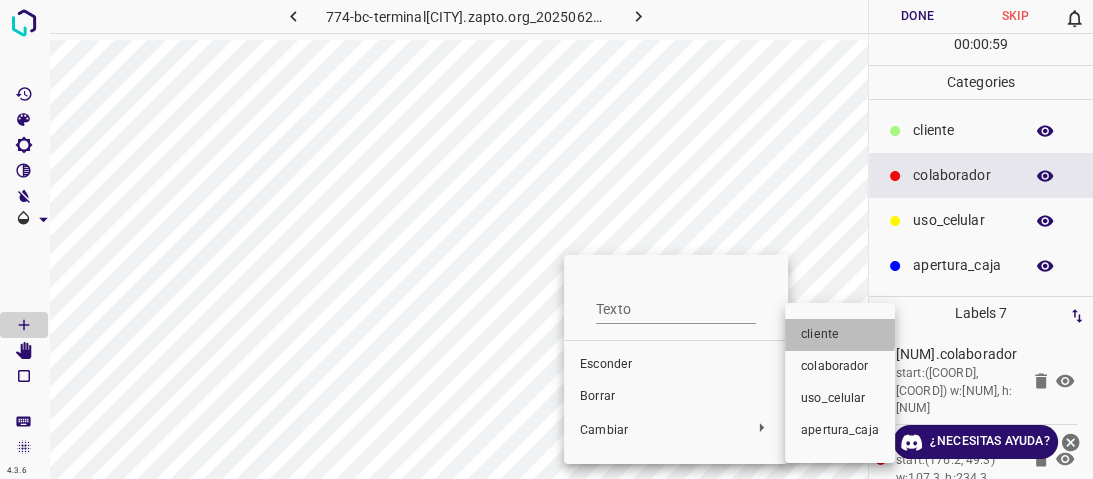 drag, startPoint x: 808, startPoint y: 332, endPoint x: 798, endPoint y: 324, distance: 12.806249 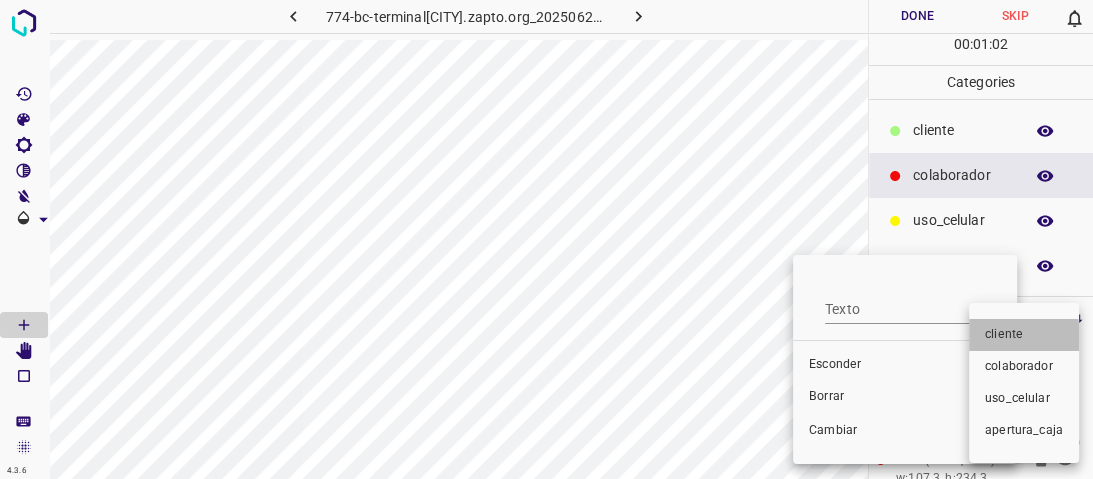 drag, startPoint x: 996, startPoint y: 337, endPoint x: 691, endPoint y: 352, distance: 305.36862 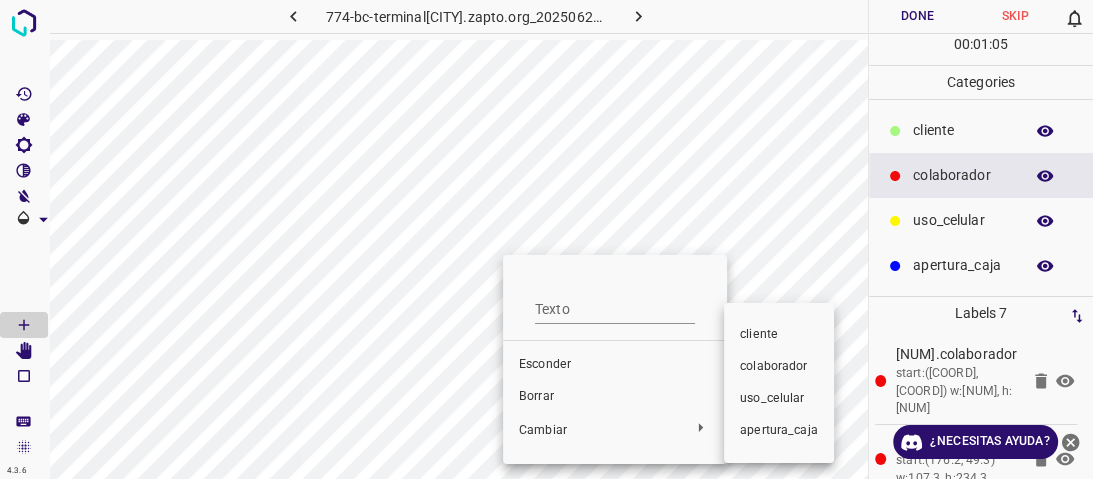 drag, startPoint x: 760, startPoint y: 335, endPoint x: 740, endPoint y: 334, distance: 20.024984 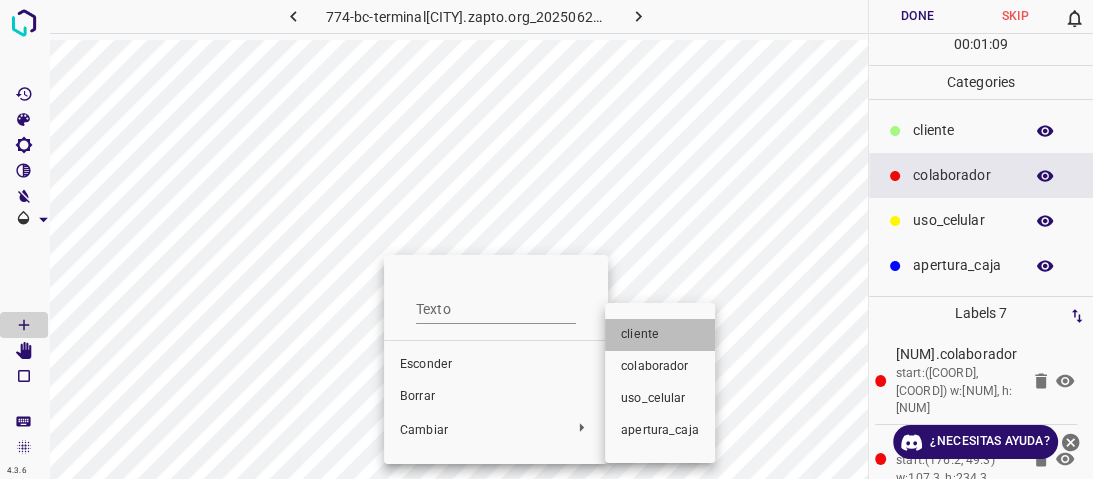click on "cliente" at bounding box center [496, 365] 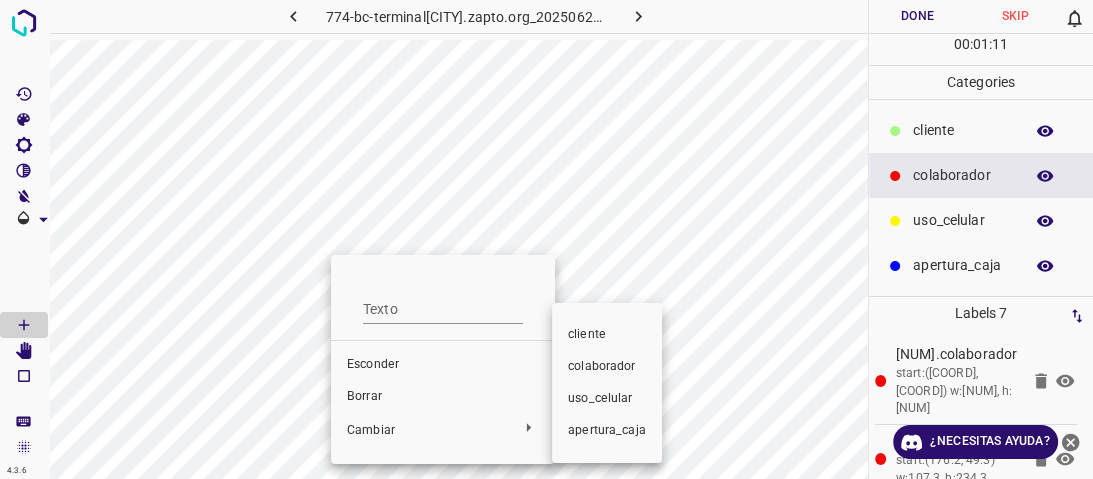 click on "cliente" at bounding box center (443, 365) 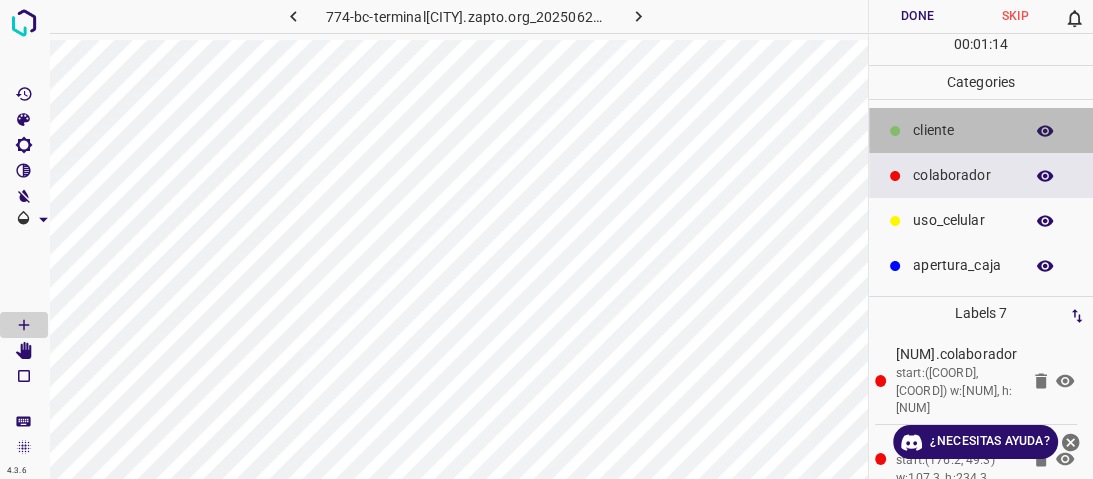 click on "[FILENAME] Done Skip 0 00   : 01   : 14   Categories [CATEGORY] [CATEGORY] [CATEGORY] [CATEGORY] Labels   7 [ID].colaborador
start:([COORDINATES])
w:173.8, h:166.1
671.colaborador
start:([COORDINATES])
w:107.3, h:234.3
f7a.cliente
start:([COORDINATES])
w:49.8, h:121.3
686.cliente
start:([COORDINATES])
w:43.7, h:99.7
4a9.cliente
start:([COORDINATES])
w:48.8, h:86.8
4e8.cliente
start:([COORDINATES])
w:18.1, h:25.7
8b8.cliente
start:([COORDINATES])
w:13.6, h:25.5" at bounding box center (546, 239) 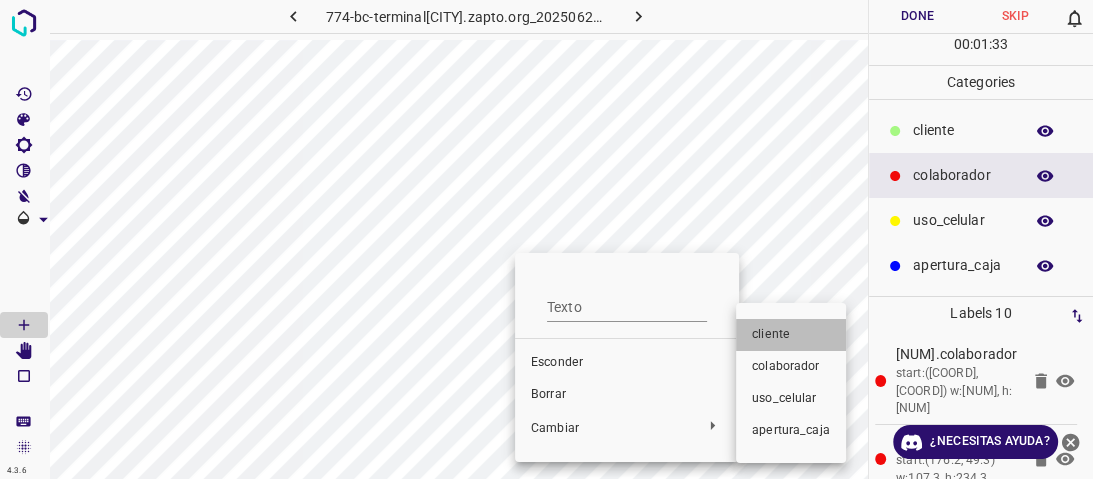 click on "cliente" at bounding box center (627, 299) 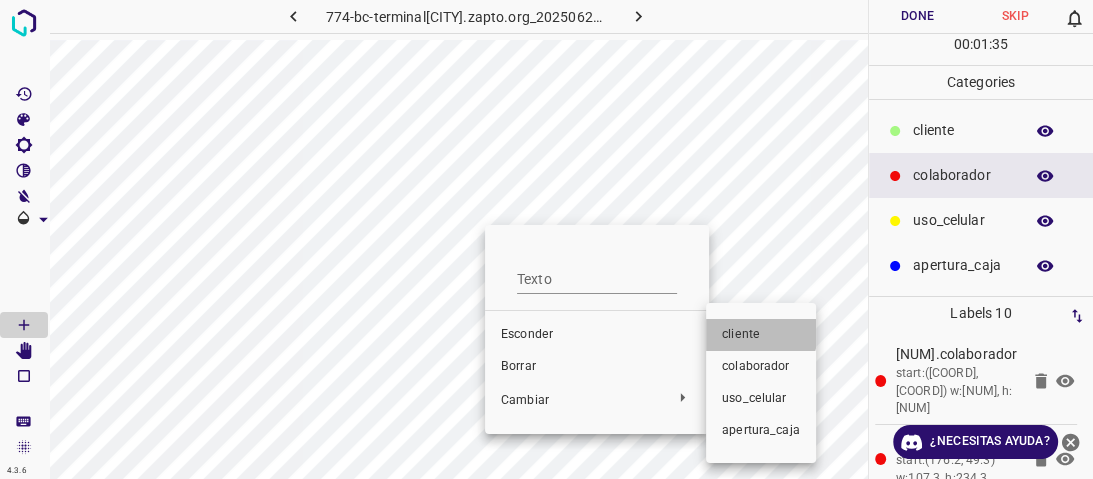drag, startPoint x: 740, startPoint y: 330, endPoint x: 657, endPoint y: 332, distance: 83.02409 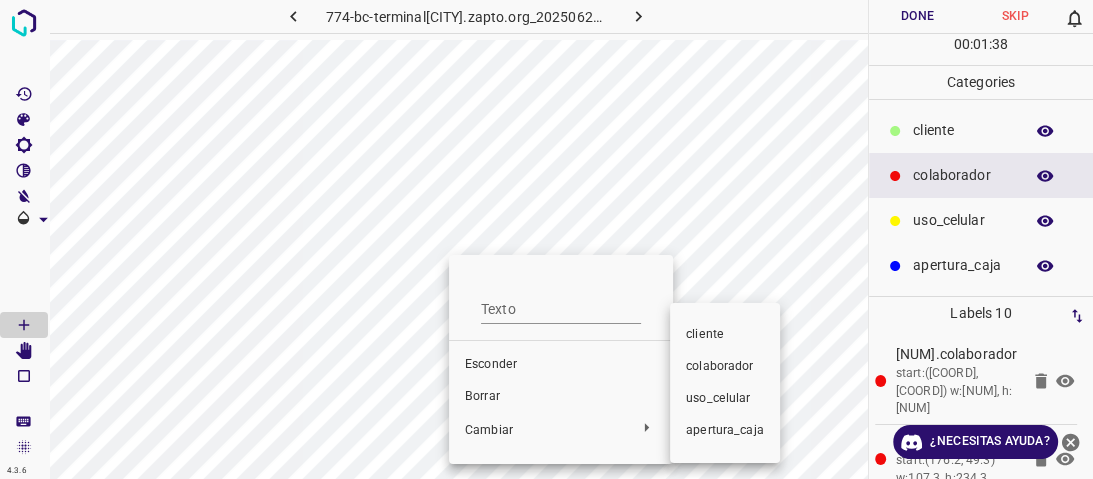 drag, startPoint x: 709, startPoint y: 332, endPoint x: 691, endPoint y: 332, distance: 18 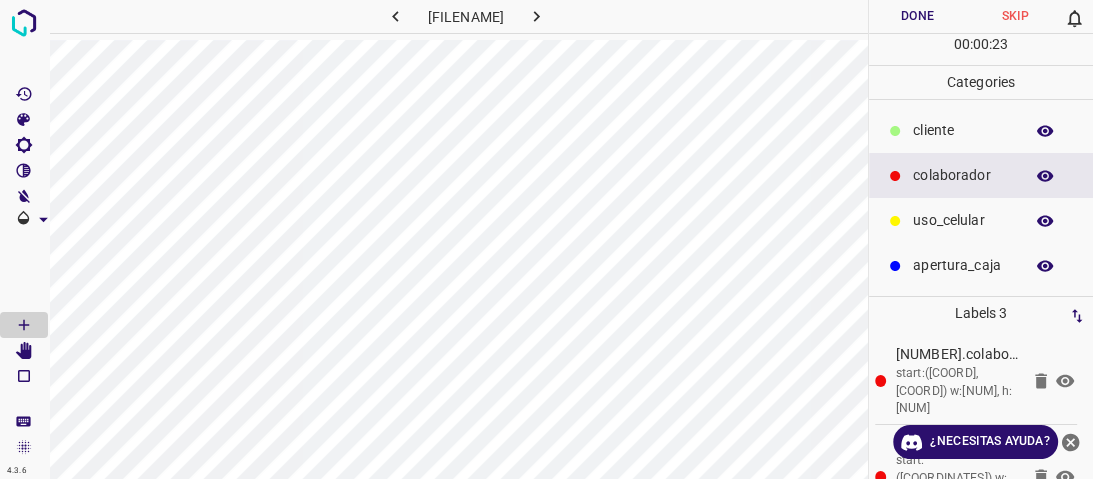 drag, startPoint x: 1026, startPoint y: 132, endPoint x: 928, endPoint y: 158, distance: 101.390335 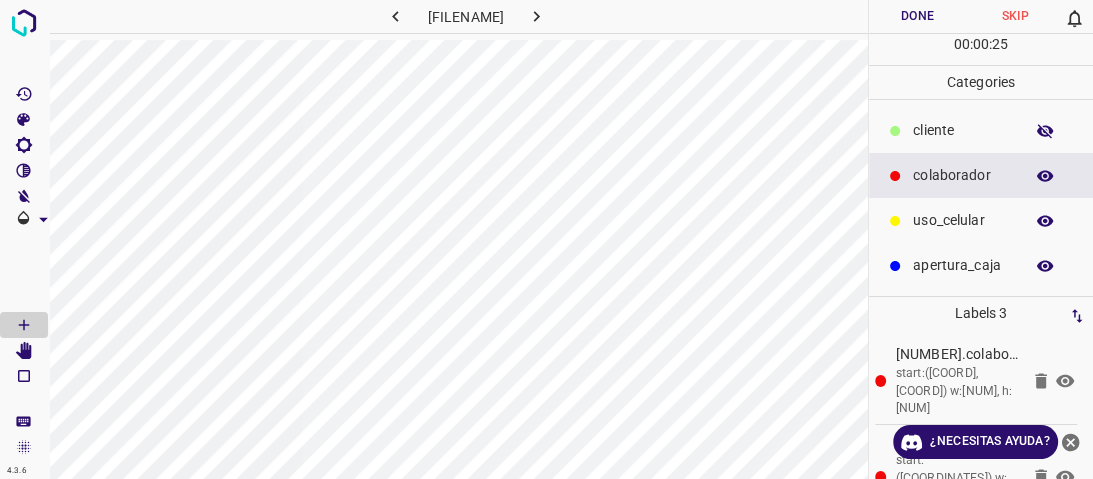 click at bounding box center (1045, 131) 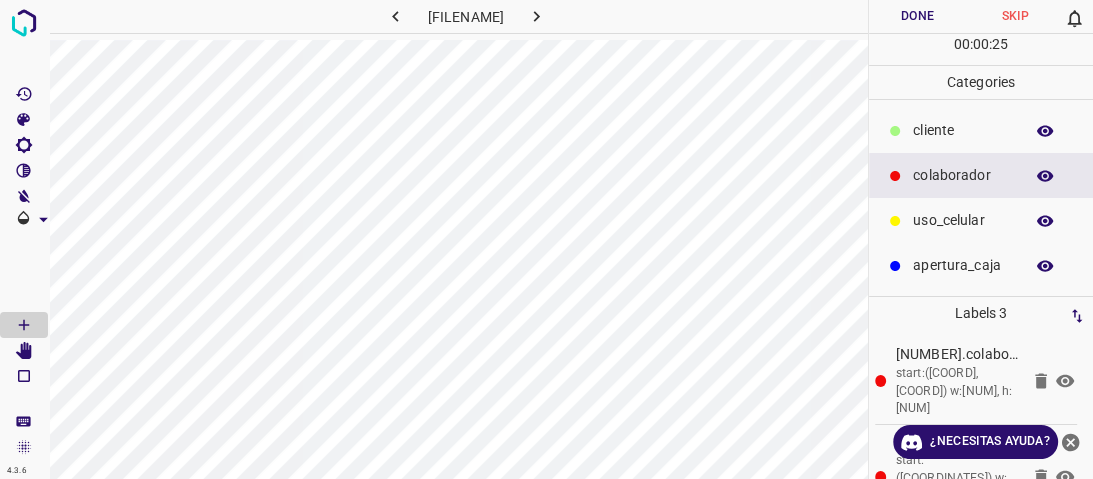 click on "​​cliente" at bounding box center [963, 130] 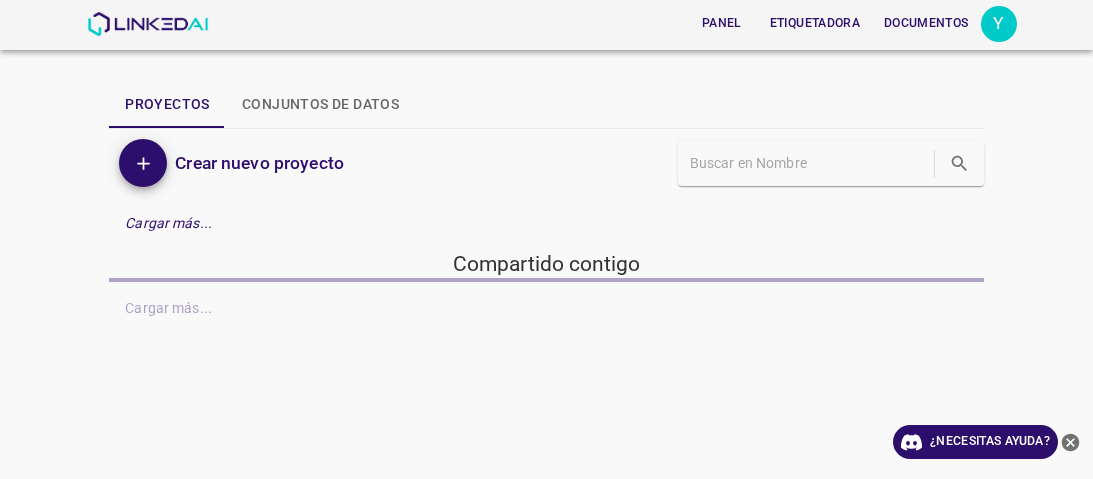 scroll, scrollTop: 0, scrollLeft: 0, axis: both 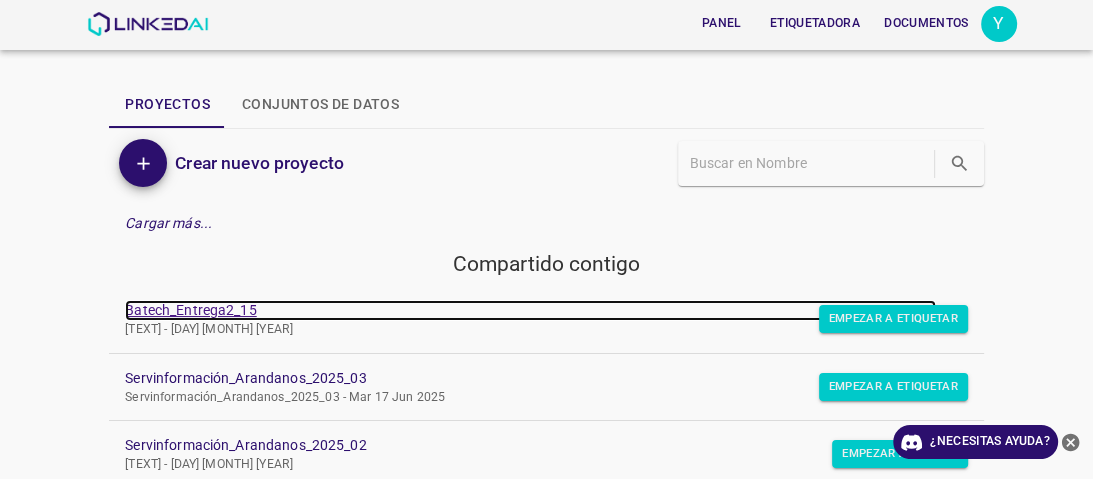 click on "Batech_Entrega2_15" at bounding box center (190, 310) 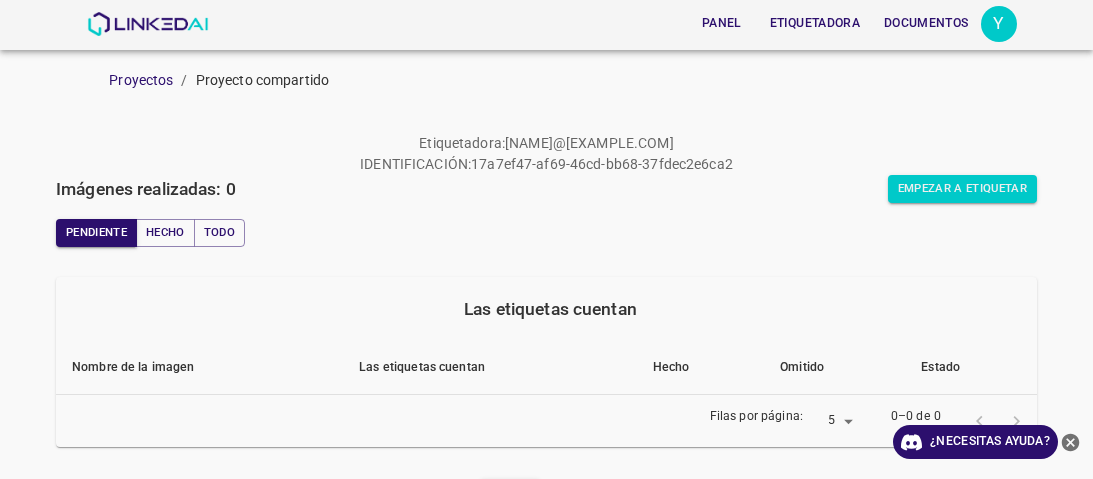 scroll, scrollTop: 0, scrollLeft: 0, axis: both 